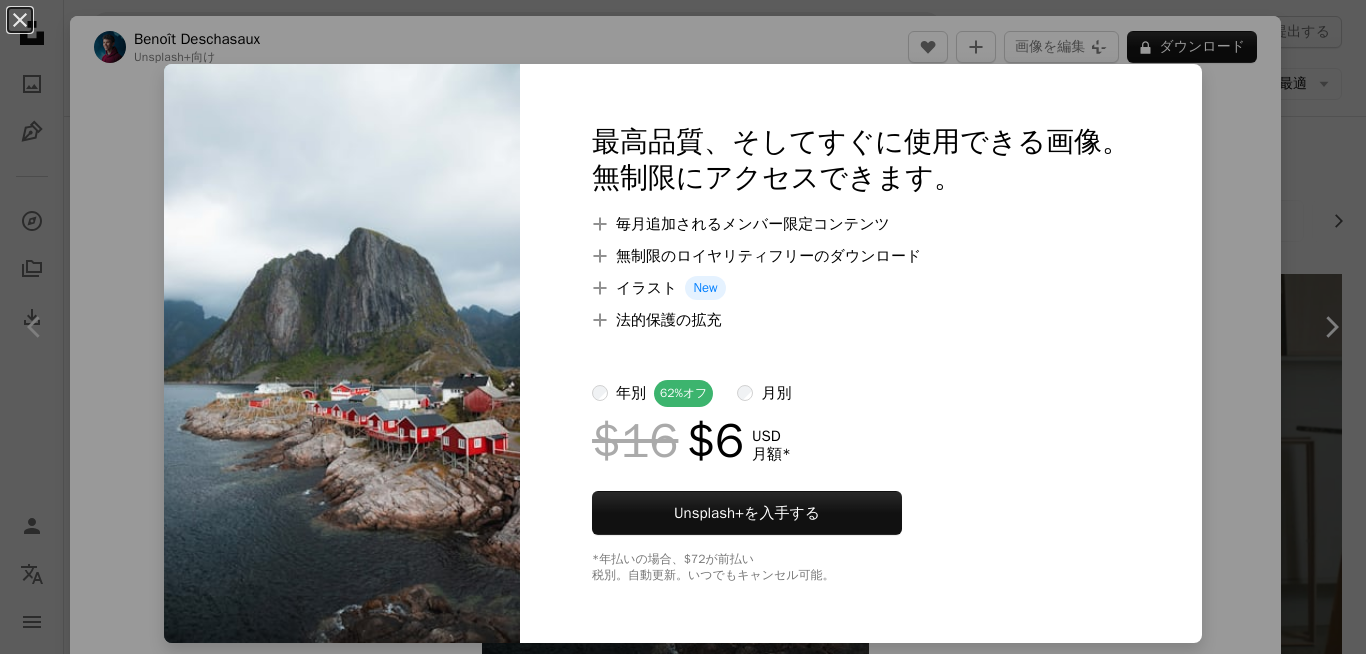 scroll, scrollTop: 1763, scrollLeft: 0, axis: vertical 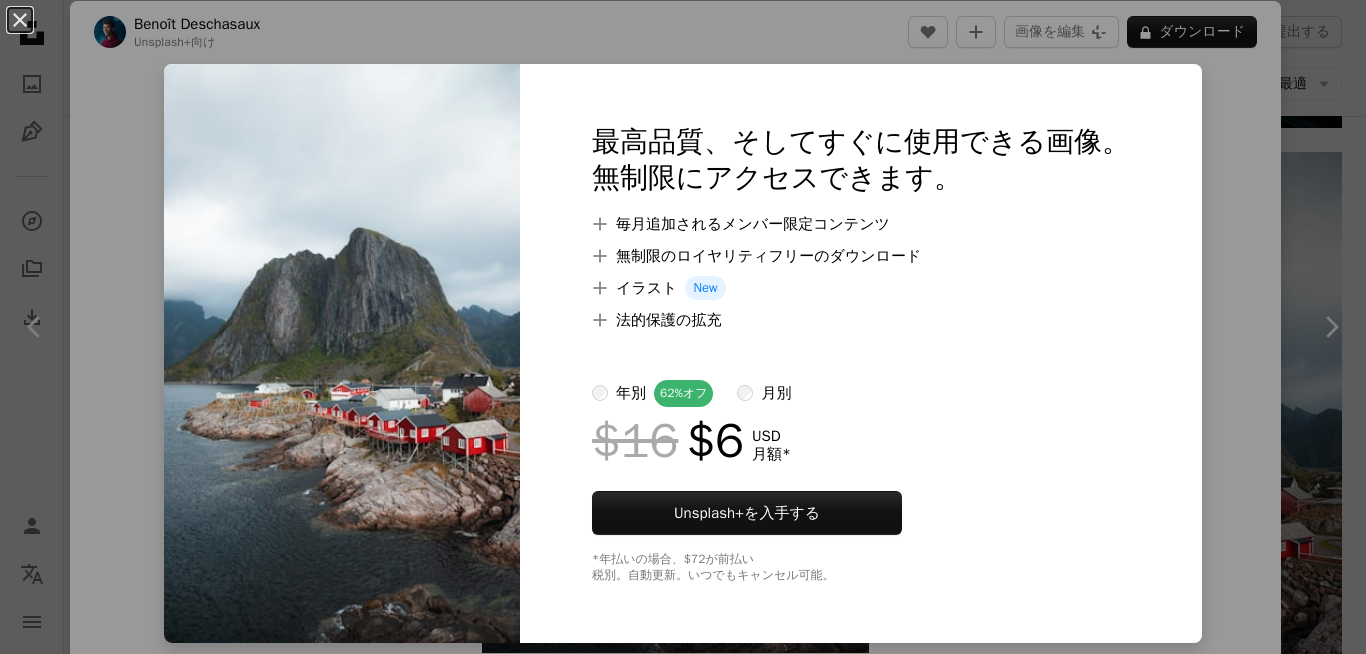 click at bounding box center [342, 353] 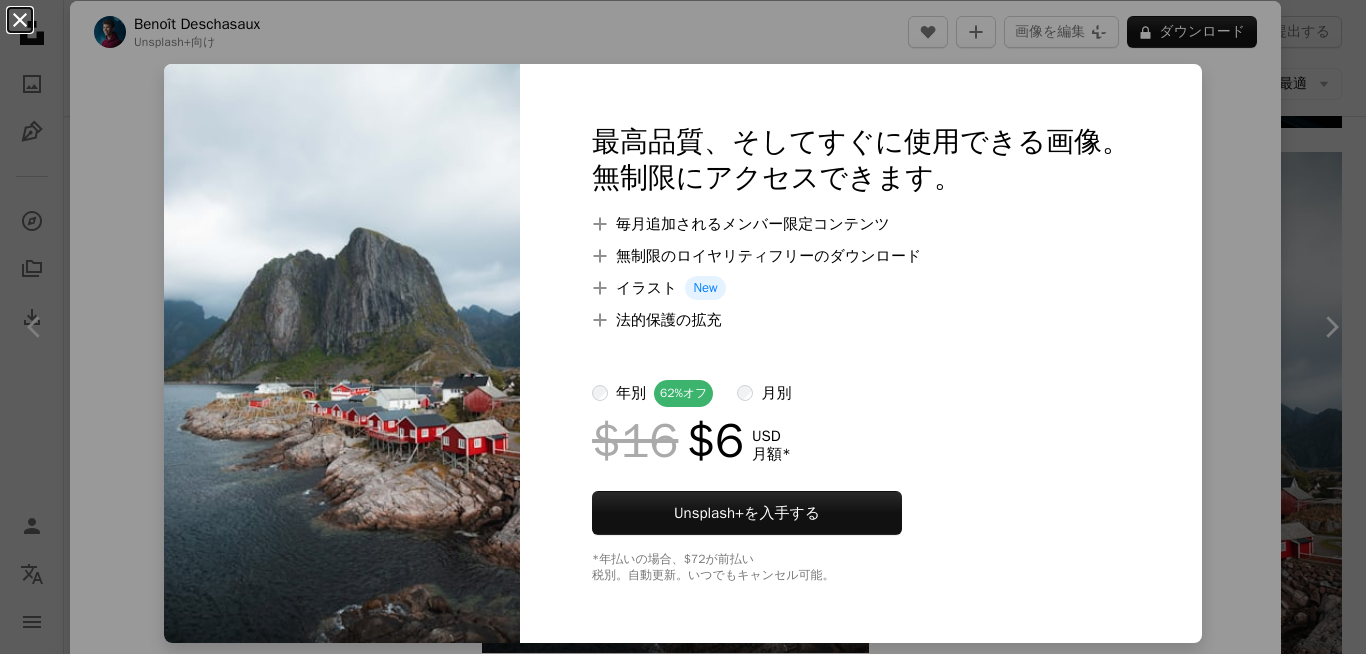click on "An X shape" at bounding box center (20, 20) 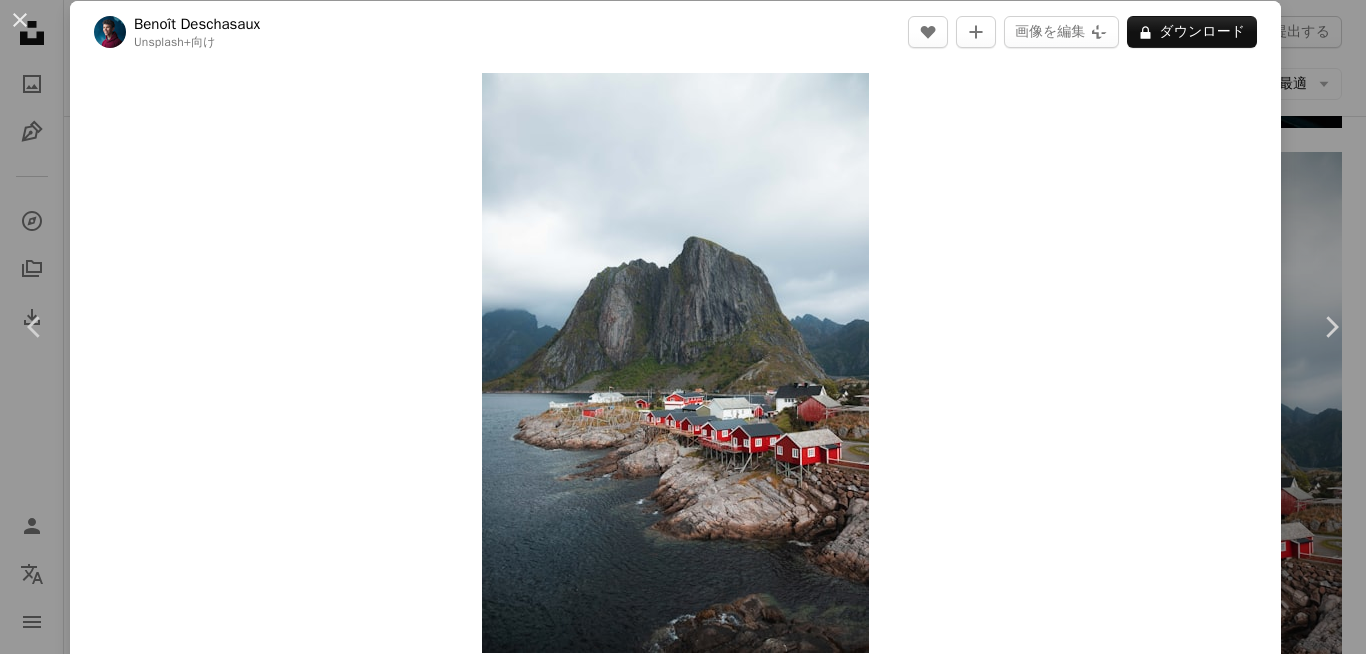click on "An X shape" at bounding box center [20, 20] 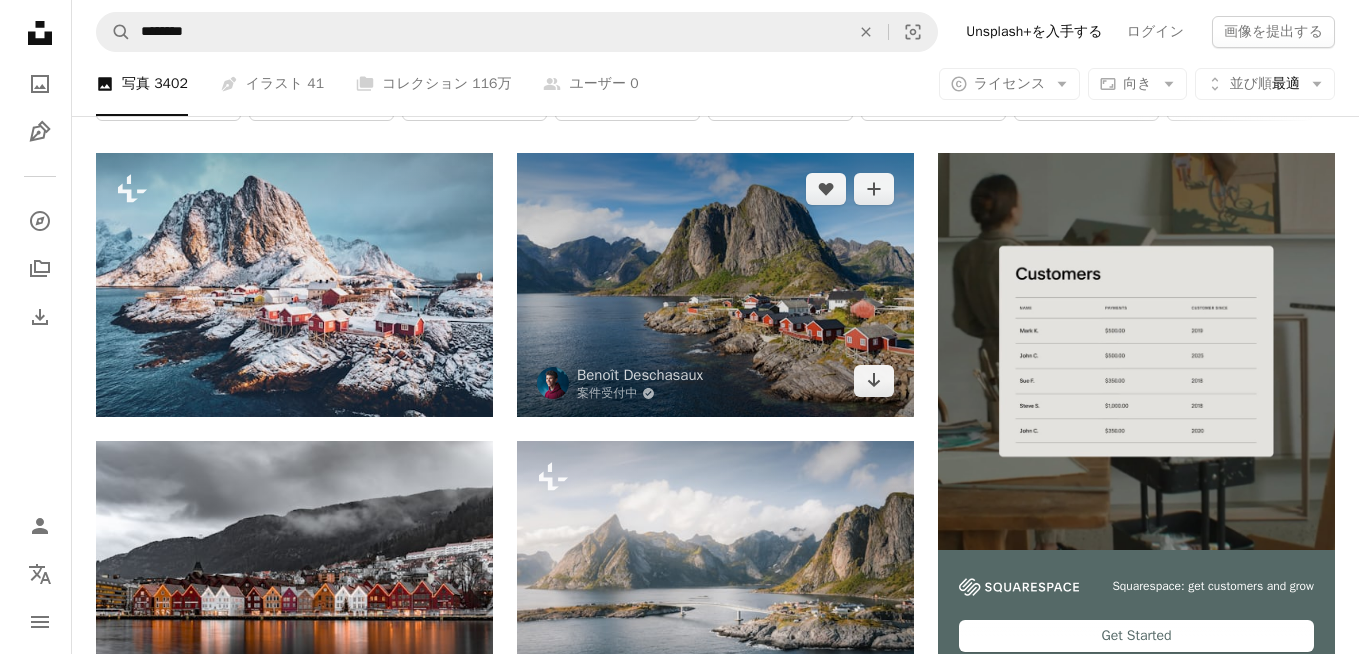 scroll, scrollTop: 63, scrollLeft: 0, axis: vertical 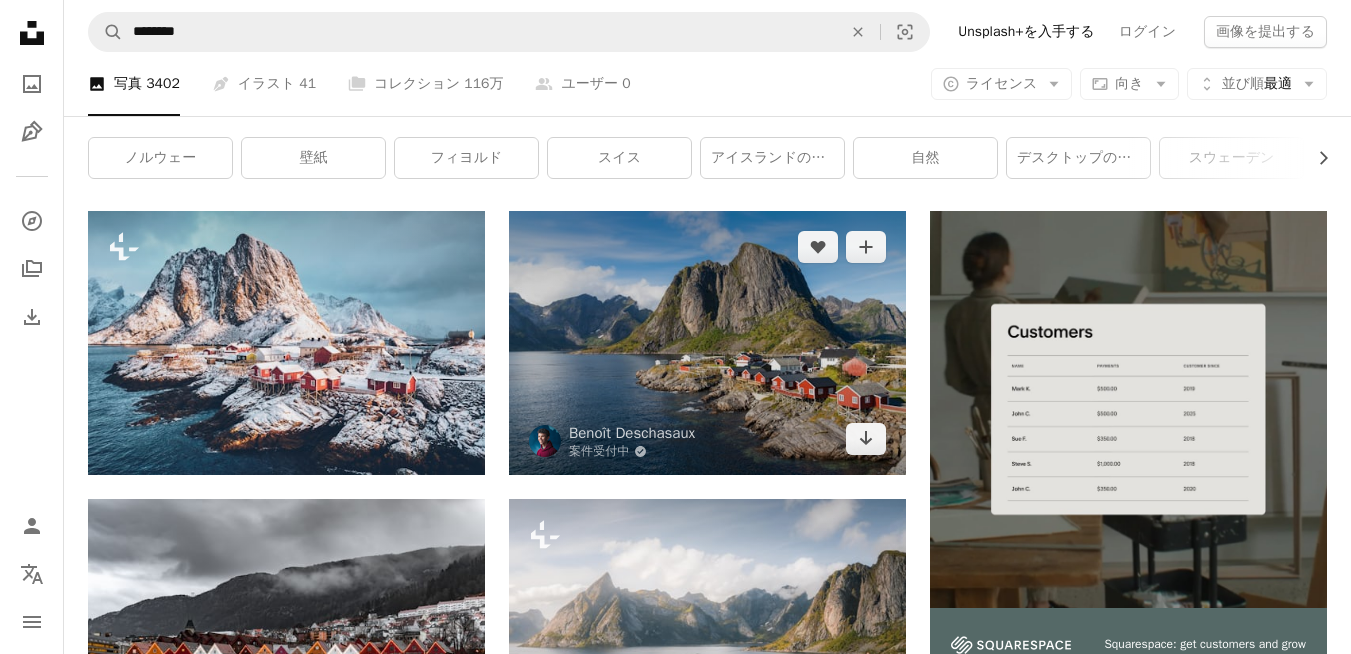 click at bounding box center (707, 343) 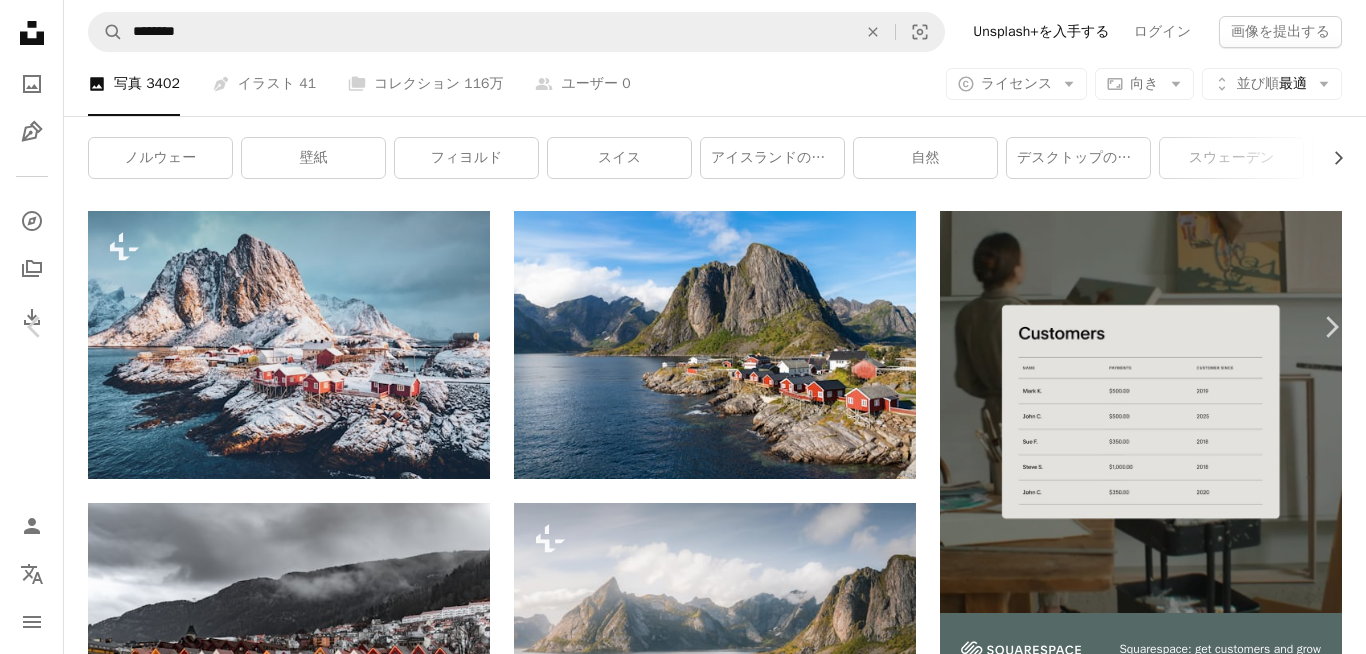 click at bounding box center (675, 4067) 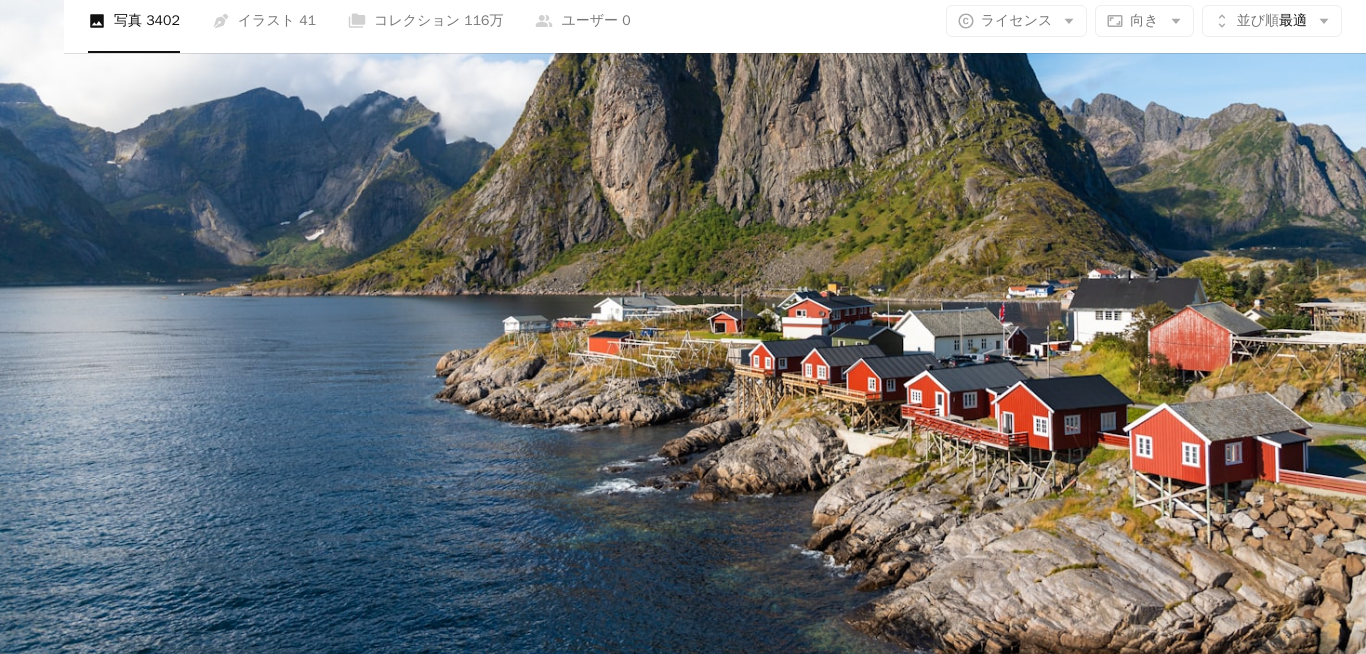 scroll, scrollTop: 200, scrollLeft: 0, axis: vertical 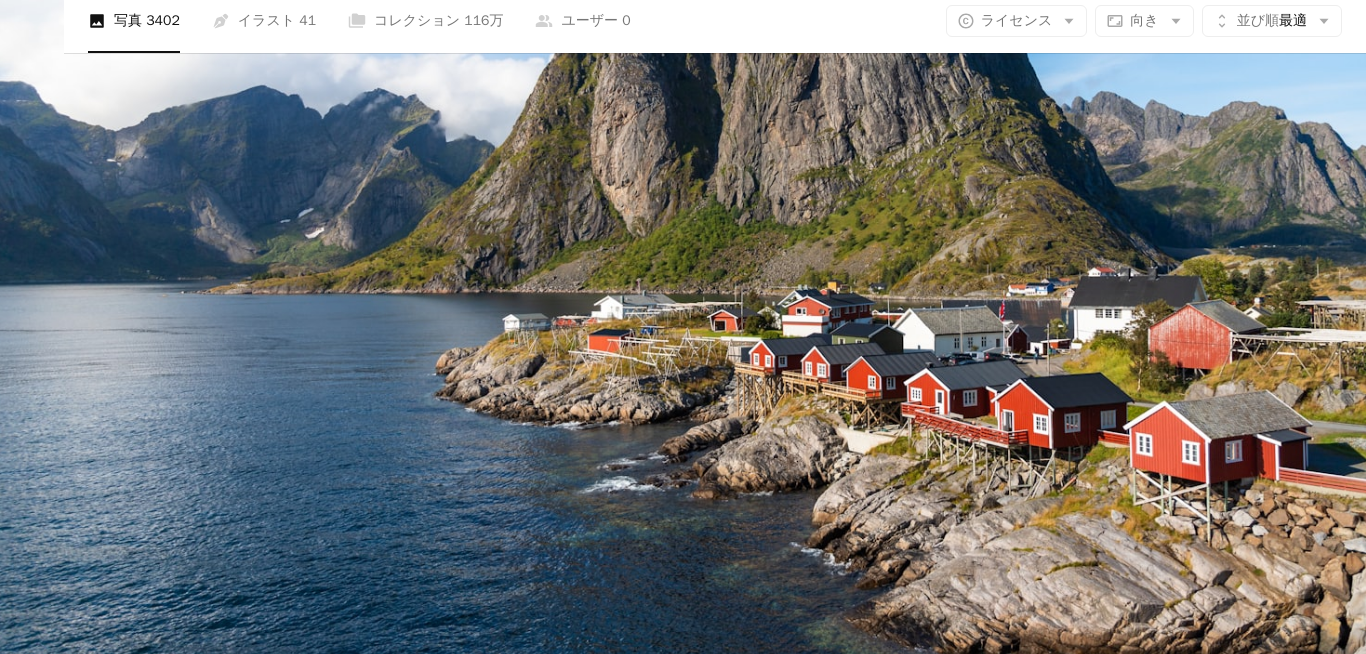 click at bounding box center (683, 255) 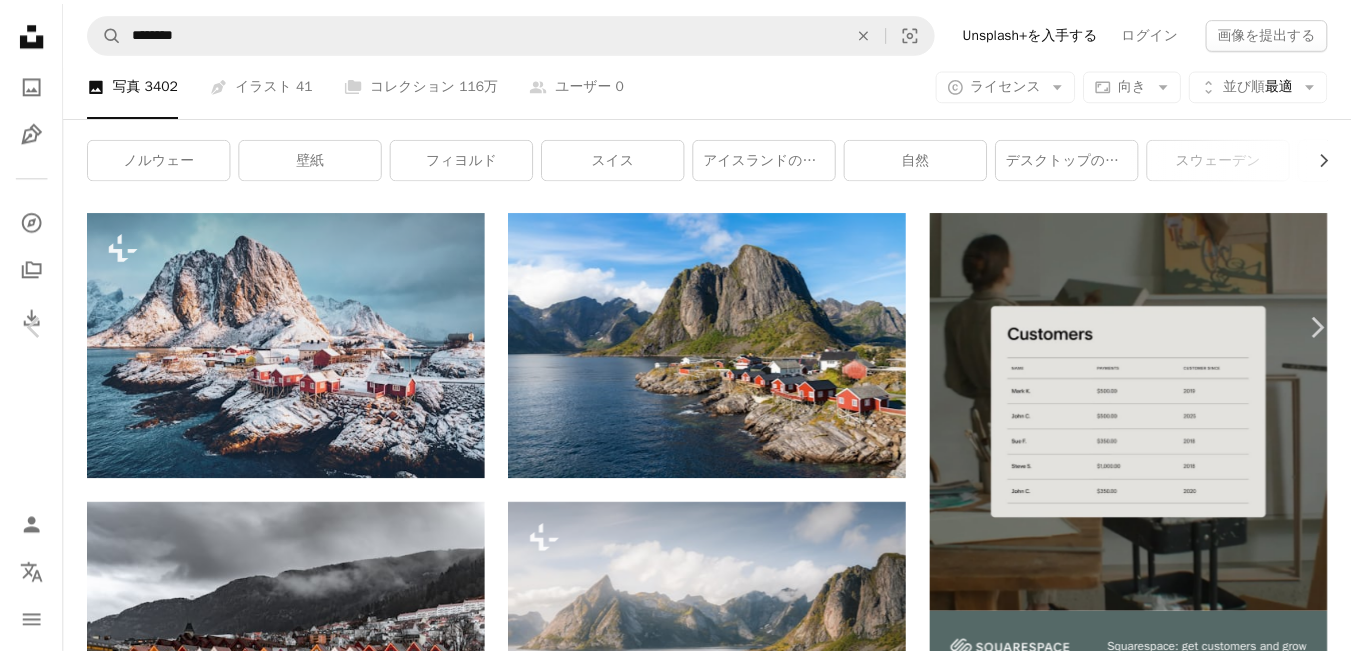 scroll, scrollTop: 15, scrollLeft: 0, axis: vertical 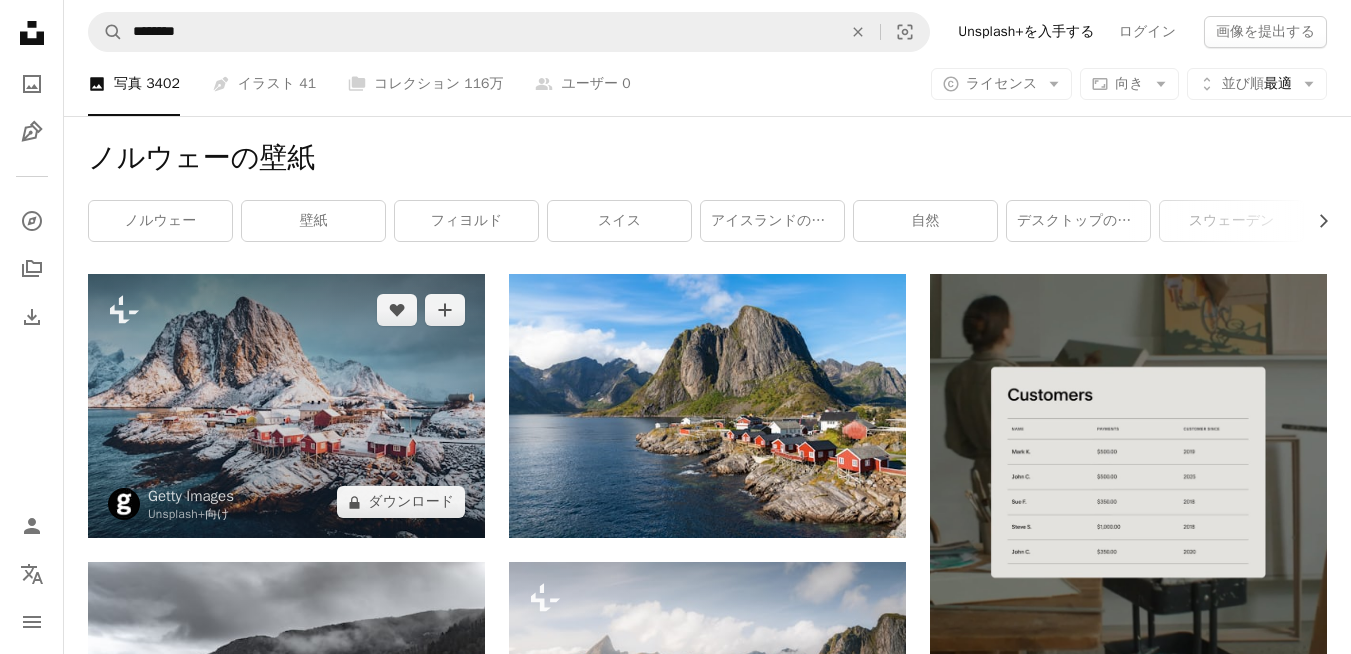 click at bounding box center [286, 406] 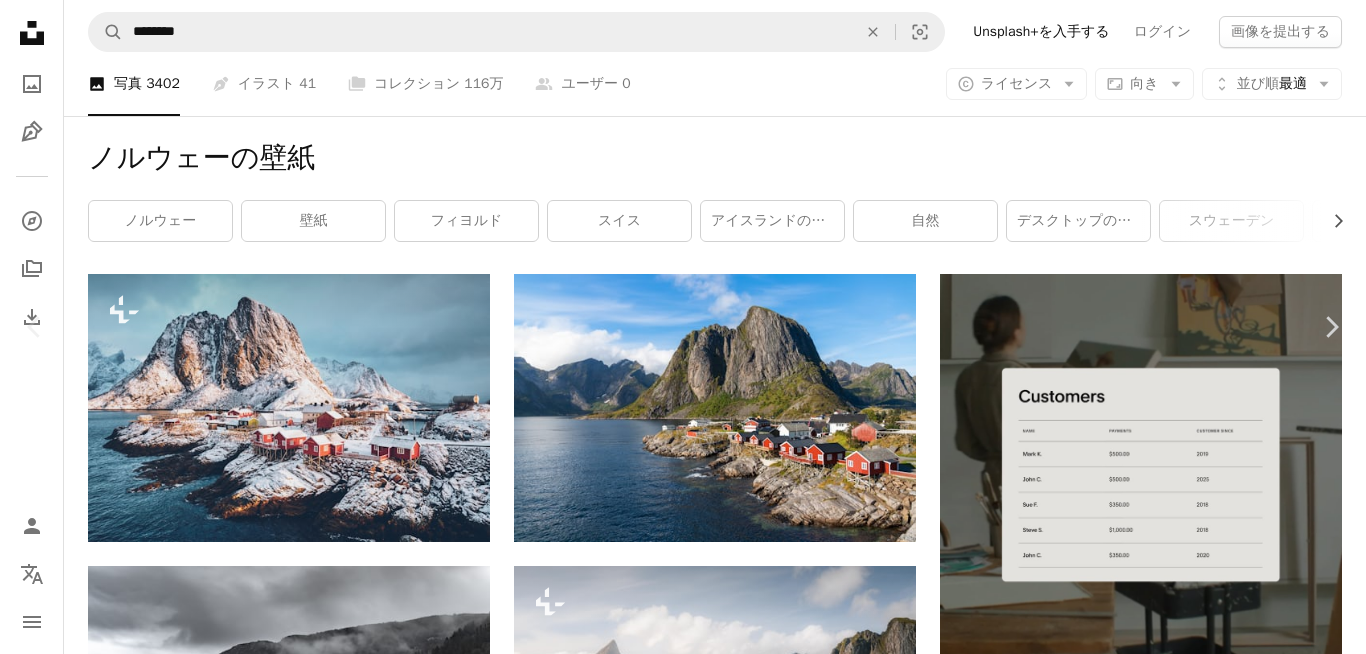 click at bounding box center [676, 4130] 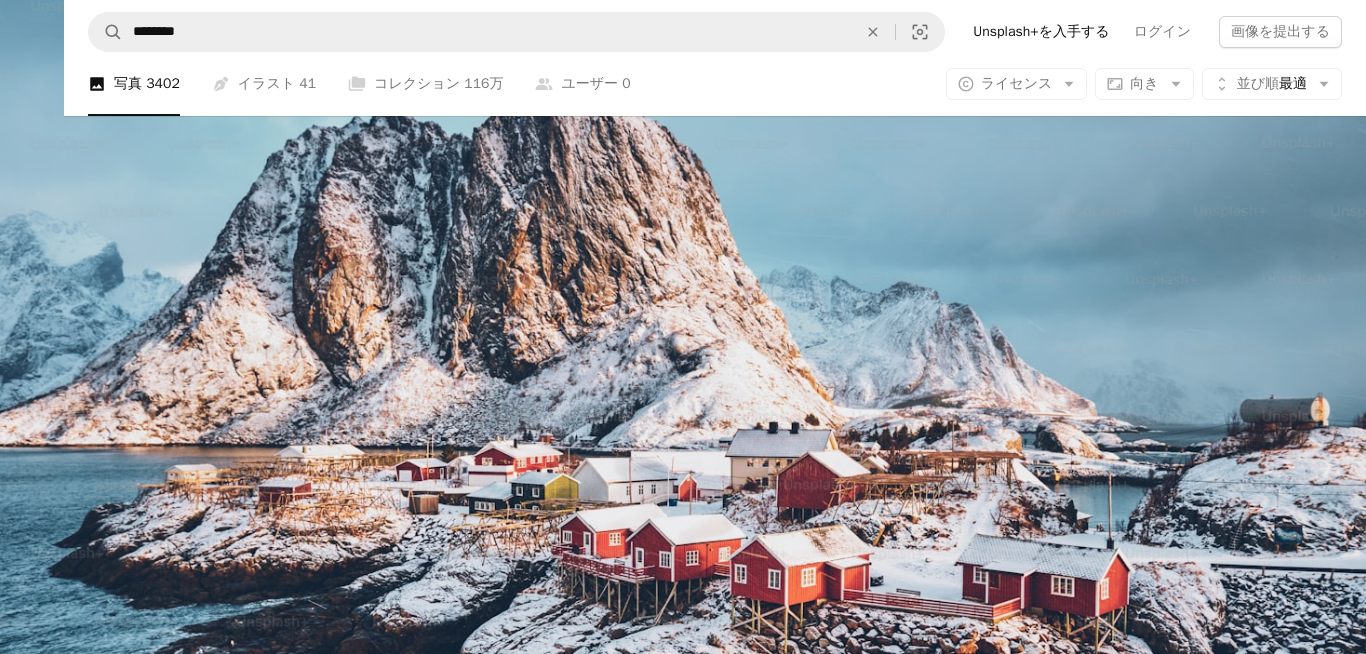 scroll, scrollTop: 0, scrollLeft: 0, axis: both 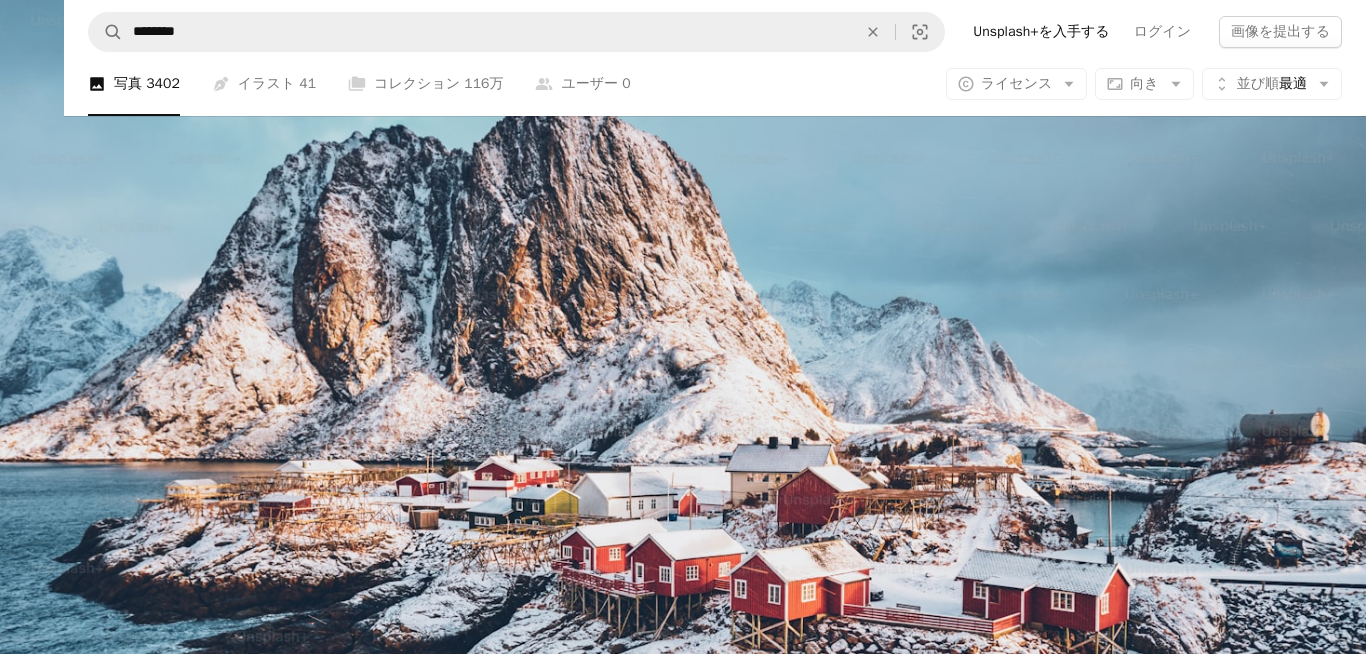 click at bounding box center (683, 455) 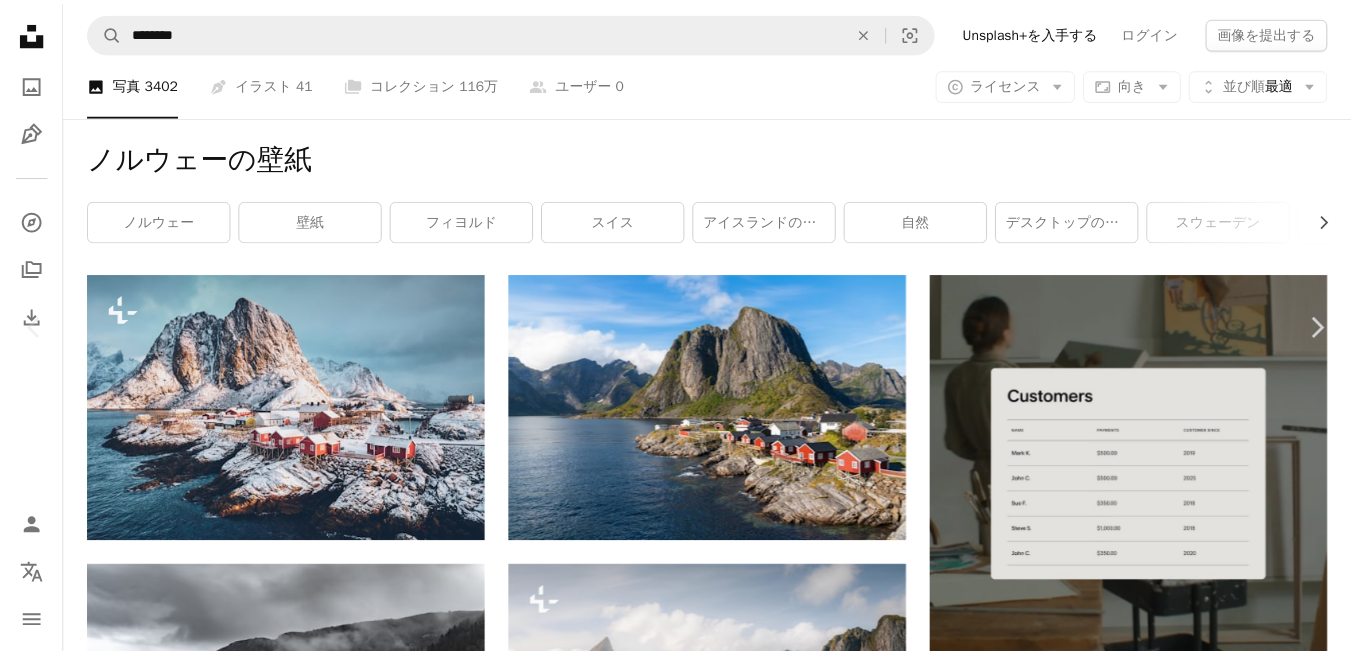 scroll, scrollTop: 14, scrollLeft: 0, axis: vertical 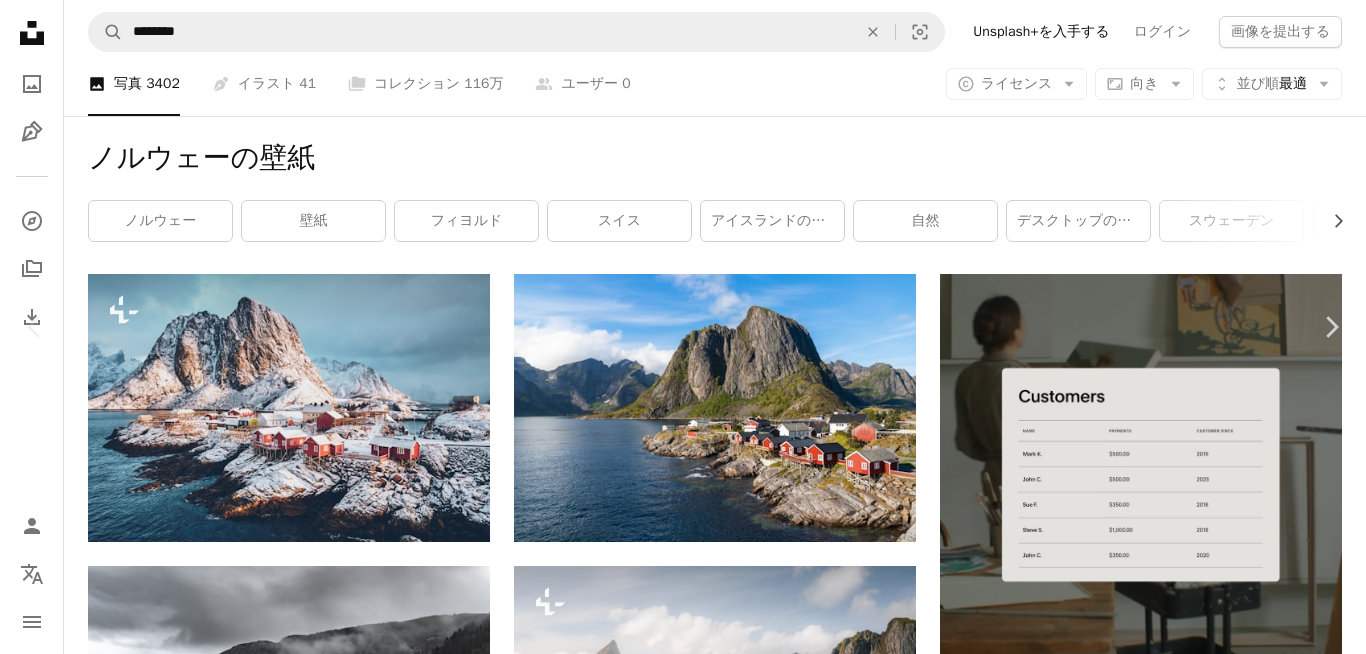 click on "An X shape" at bounding box center (20, 20) 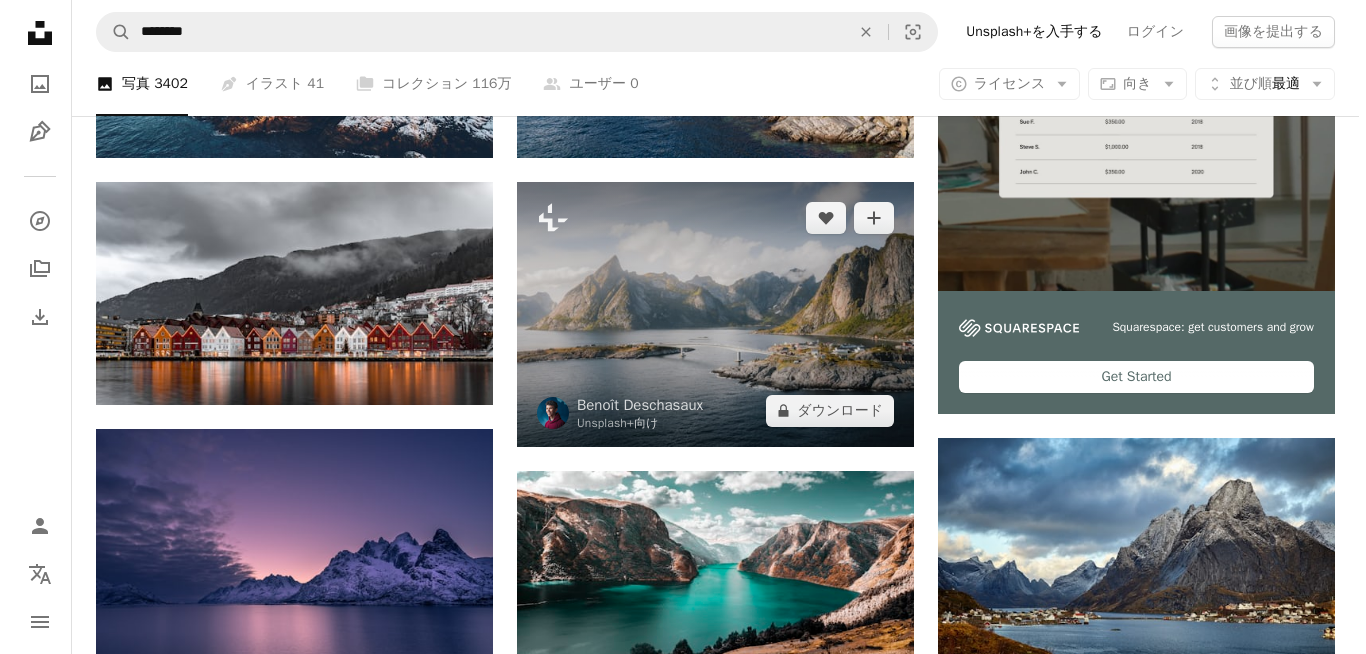 scroll, scrollTop: 400, scrollLeft: 0, axis: vertical 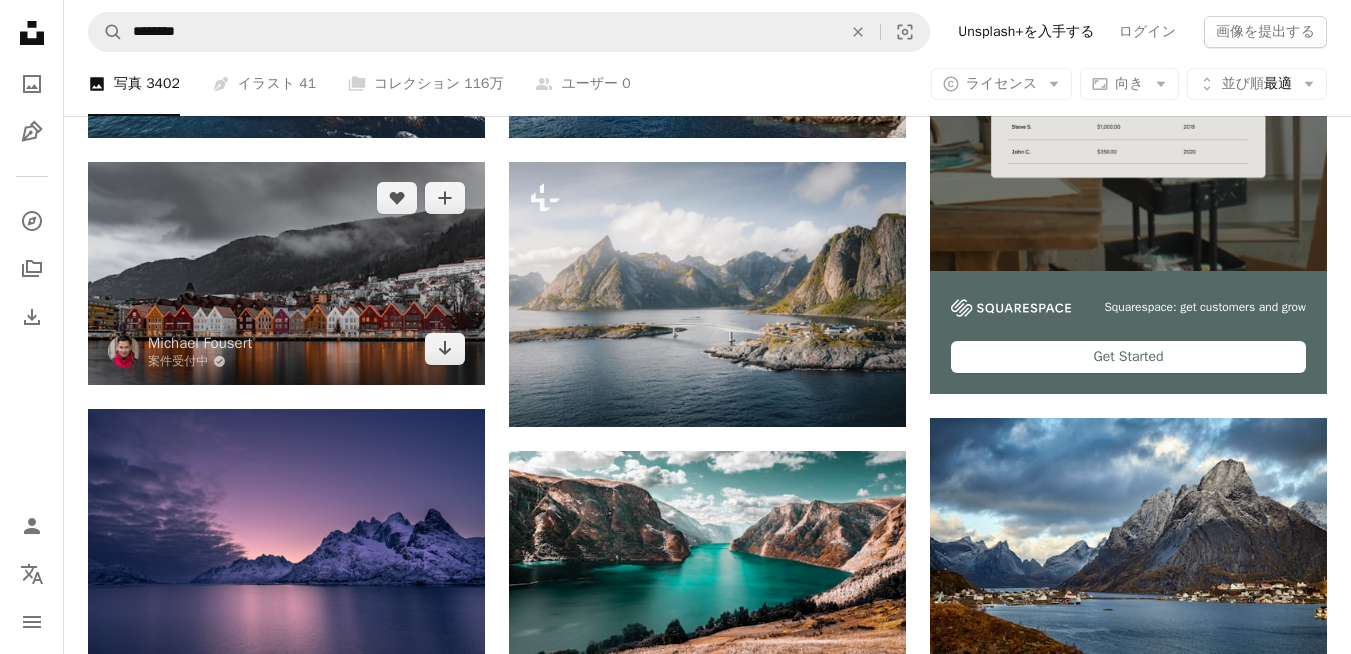 click at bounding box center [286, 273] 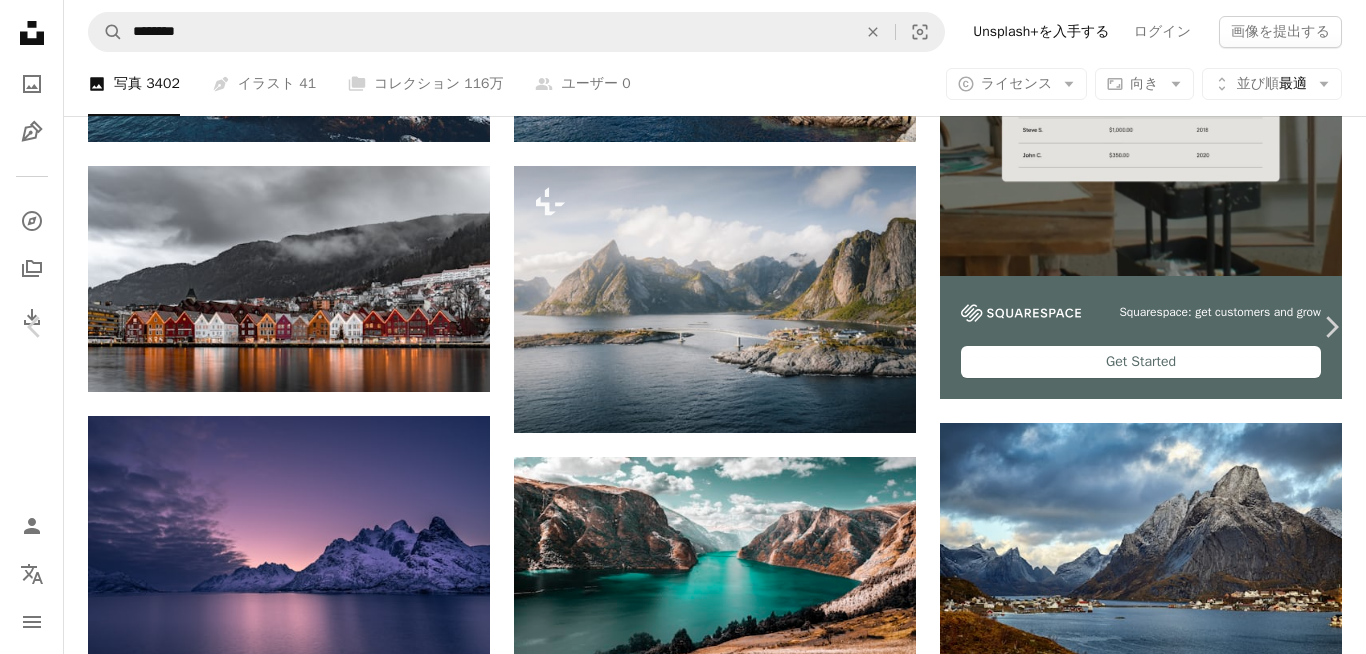 click at bounding box center (676, 3730) 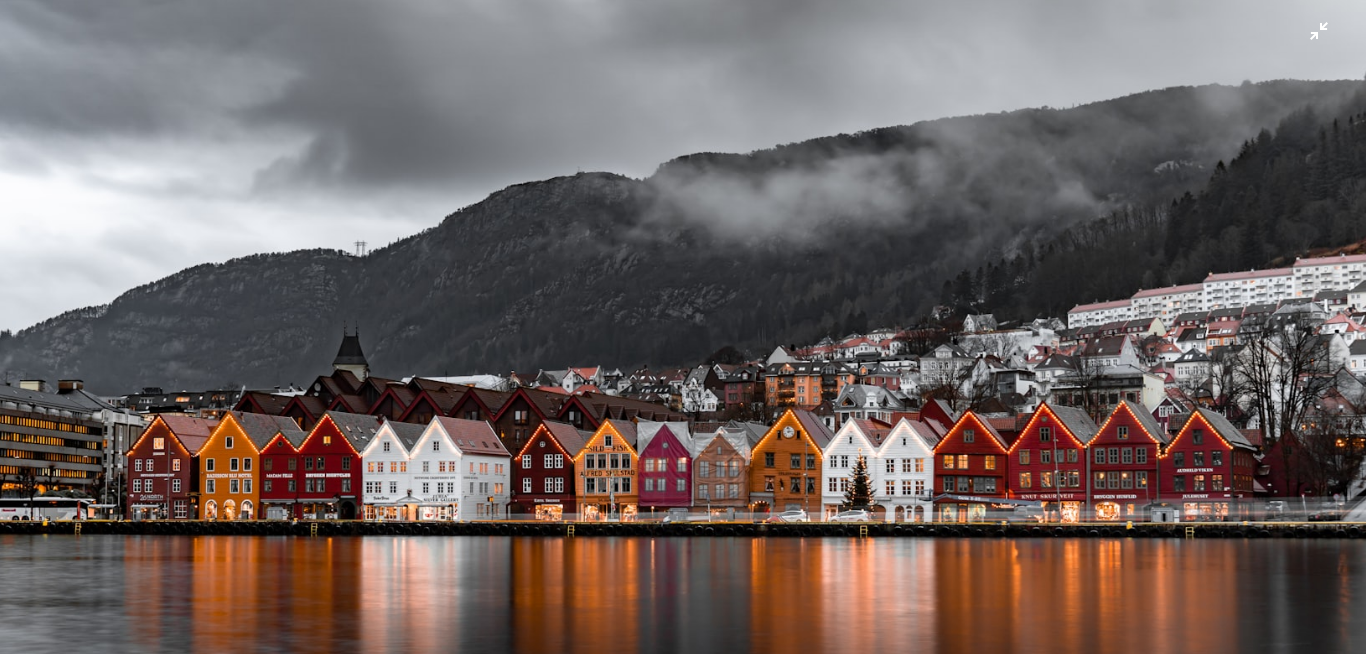 scroll, scrollTop: 97, scrollLeft: 0, axis: vertical 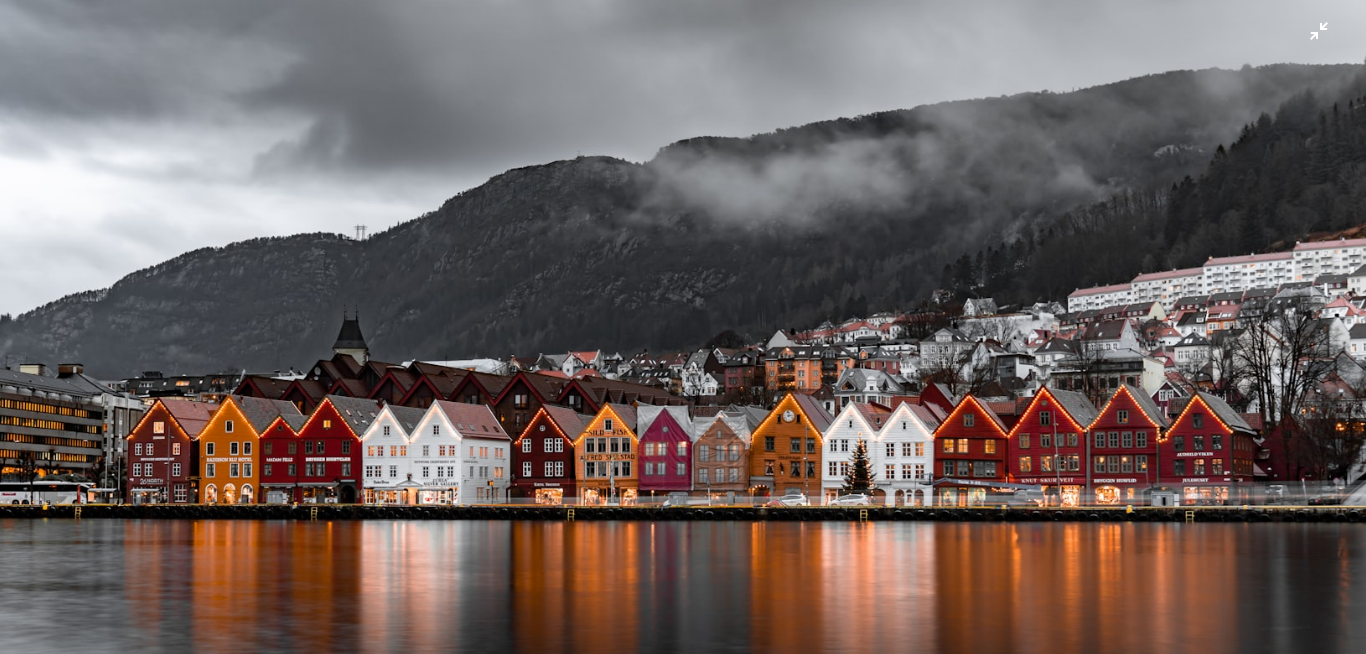 click at bounding box center (683, 287) 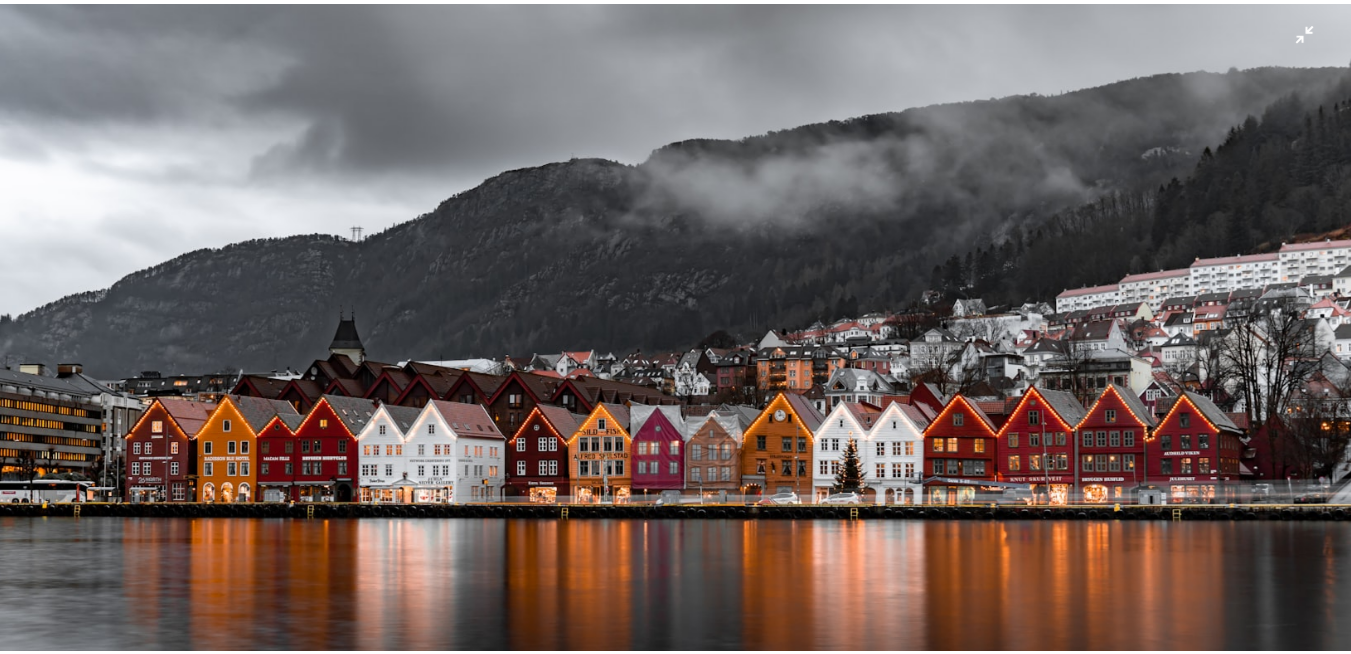 scroll, scrollTop: 15, scrollLeft: 0, axis: vertical 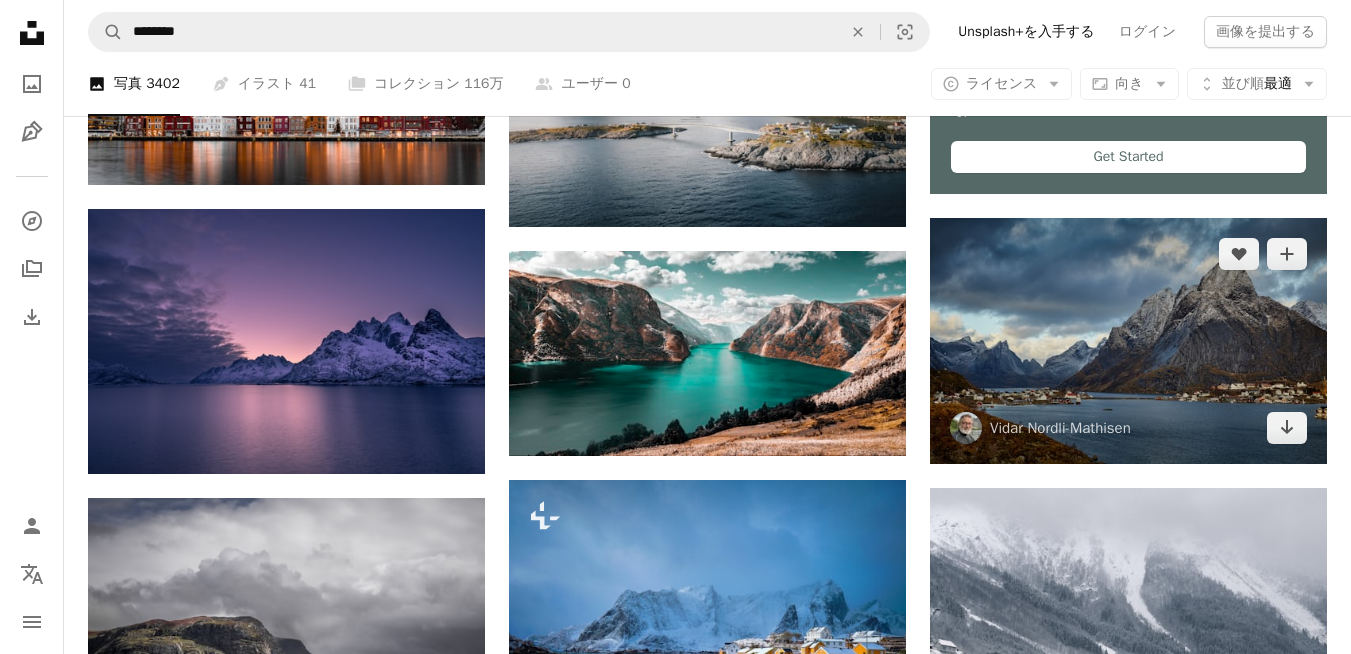 click at bounding box center [1128, 341] 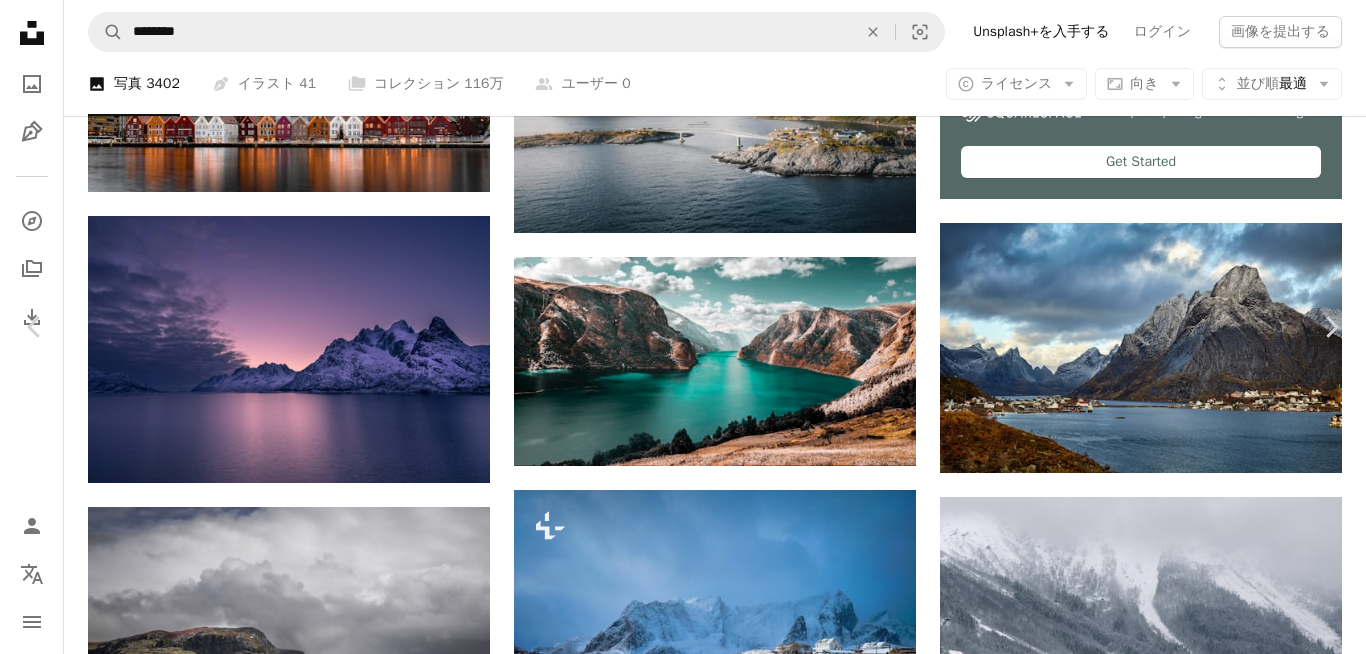 click at bounding box center [676, 3530] 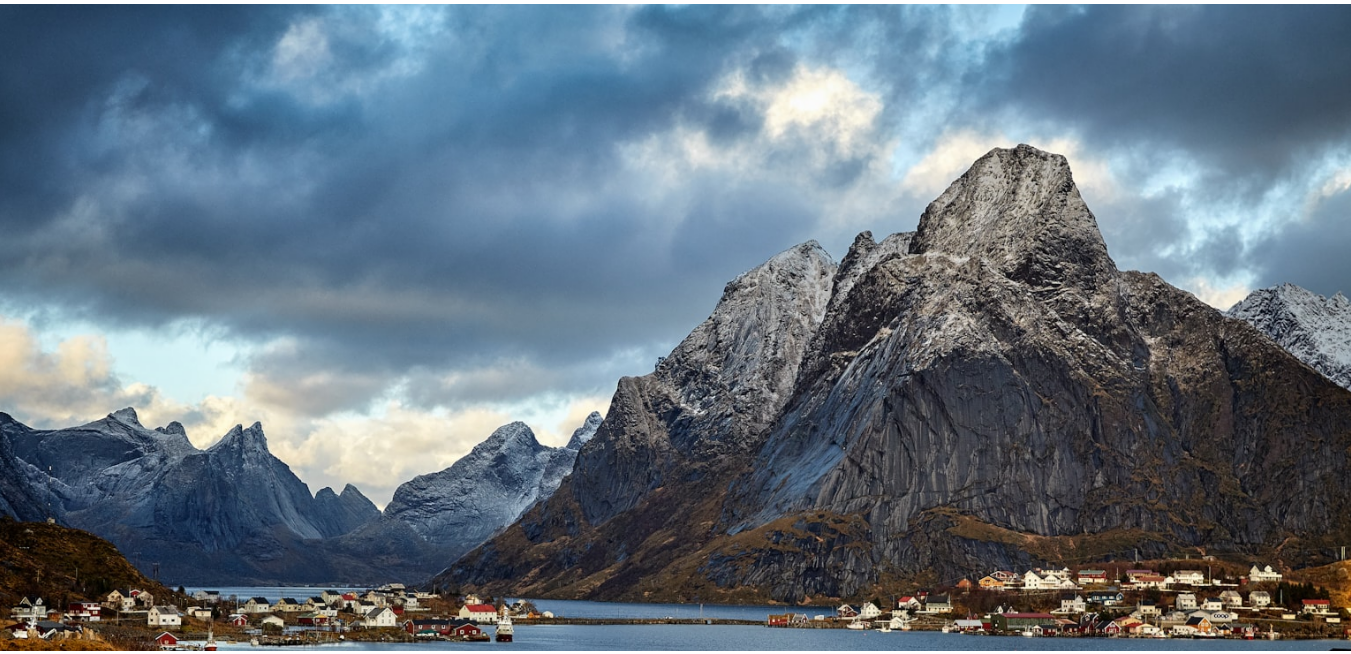 scroll, scrollTop: 90, scrollLeft: 0, axis: vertical 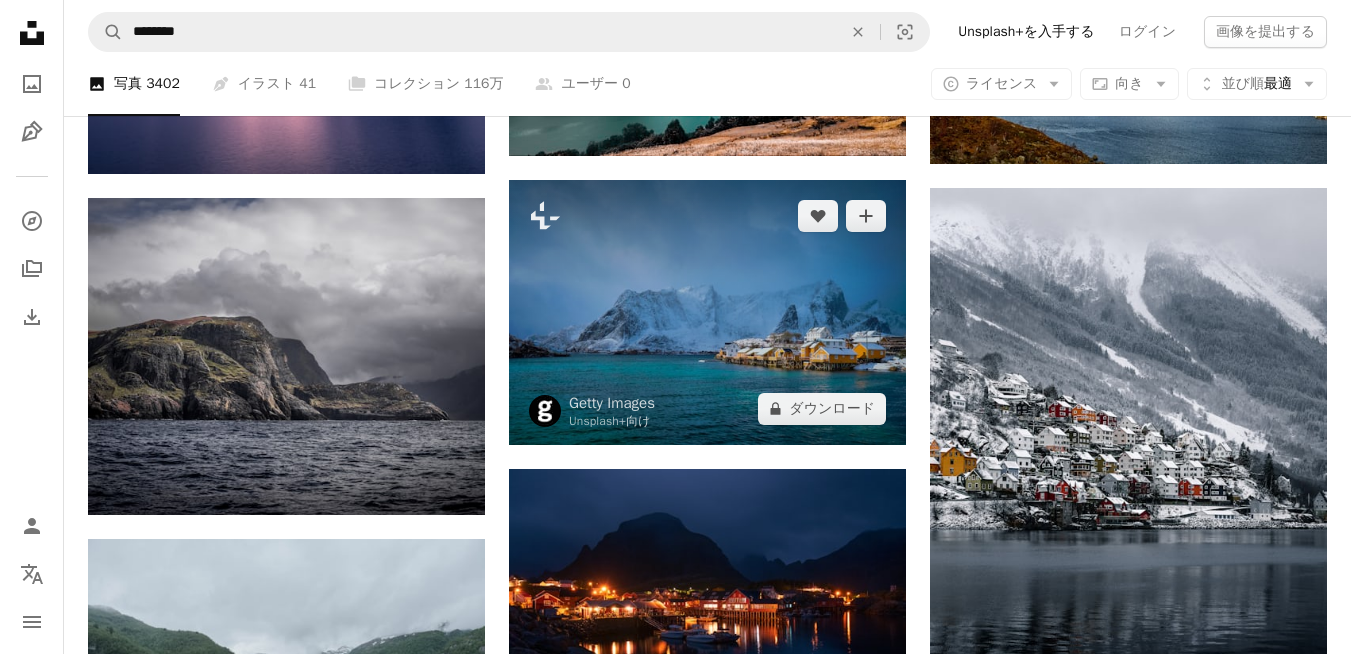 click at bounding box center [707, 312] 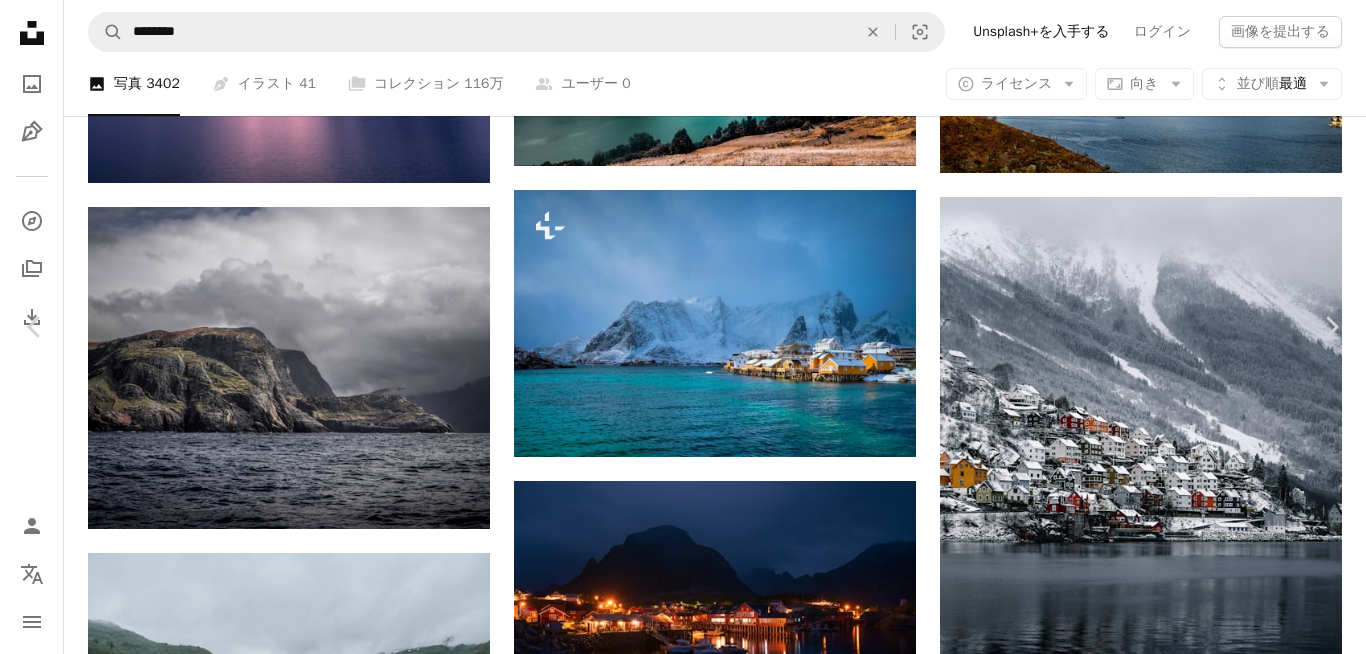 click at bounding box center (676, 3230) 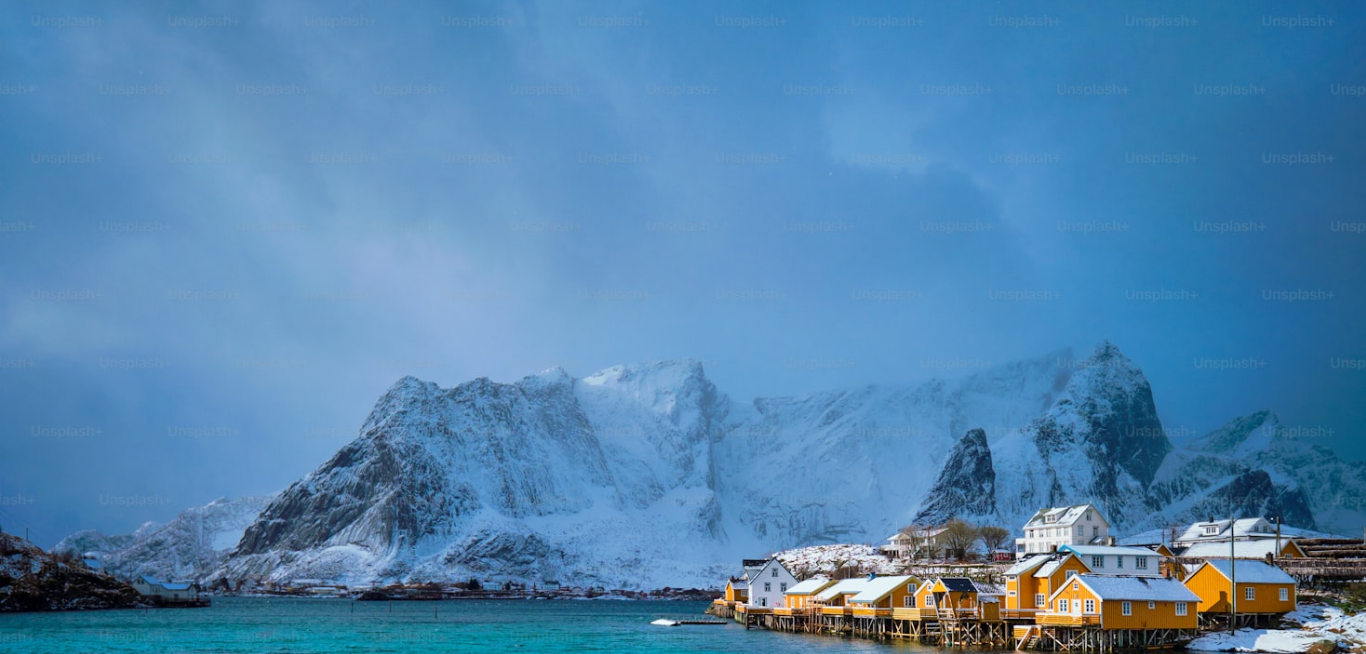 scroll, scrollTop: 119, scrollLeft: 0, axis: vertical 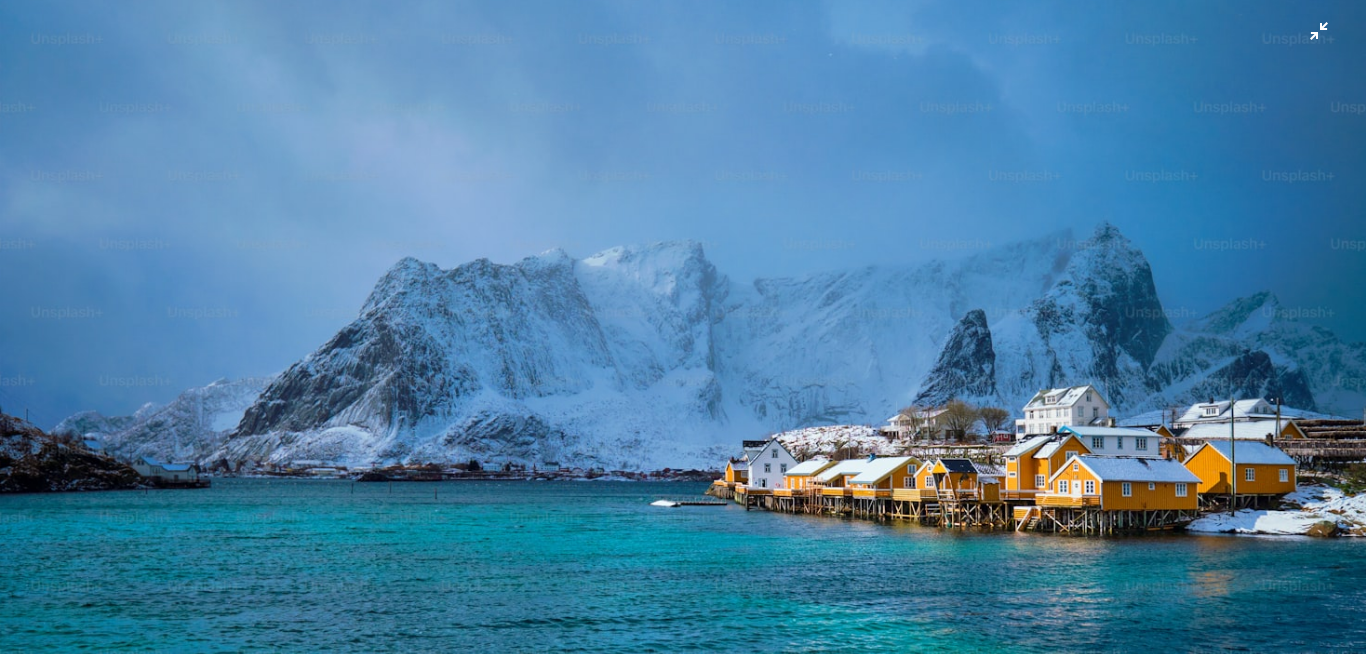 click at bounding box center [683, 336] 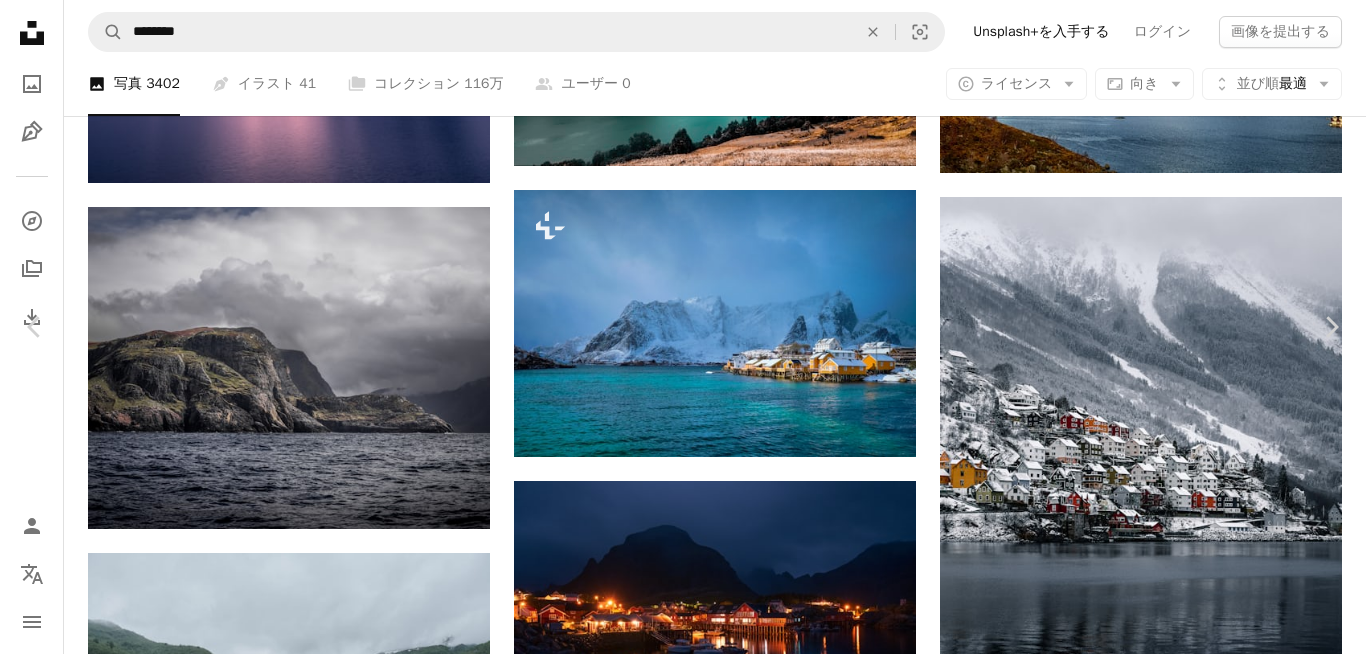 scroll, scrollTop: 14, scrollLeft: 0, axis: vertical 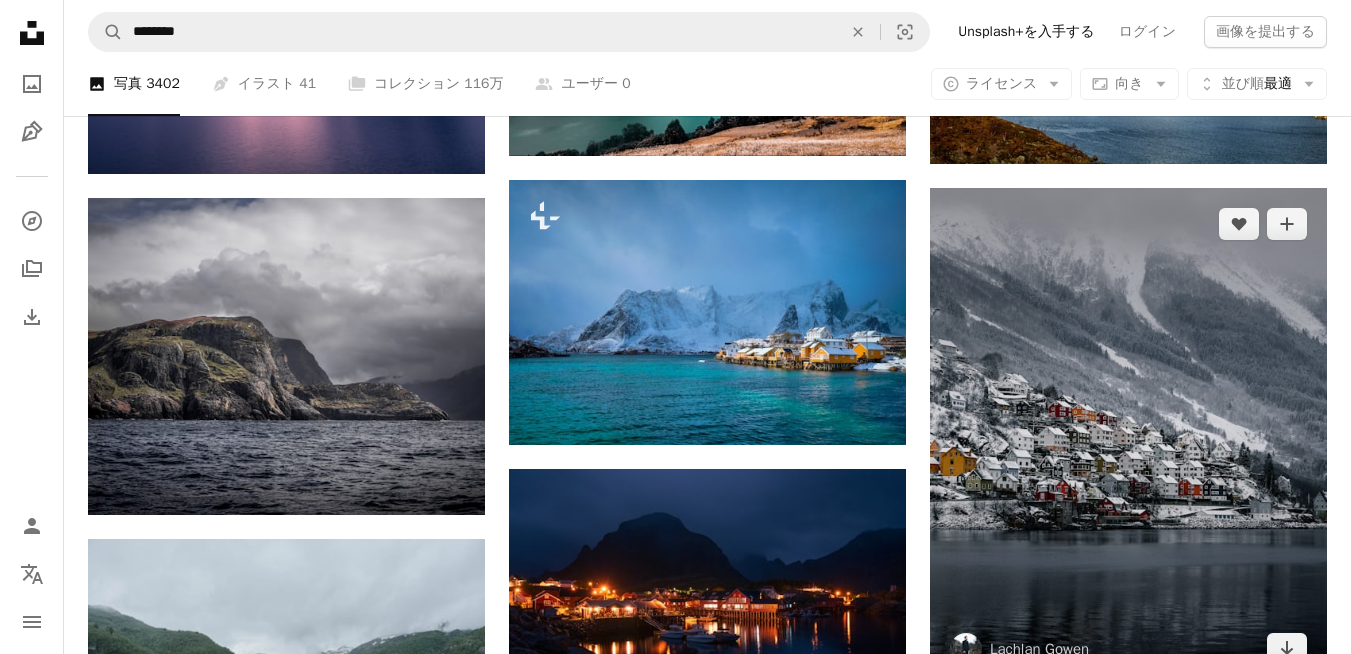 click at bounding box center [1128, 436] 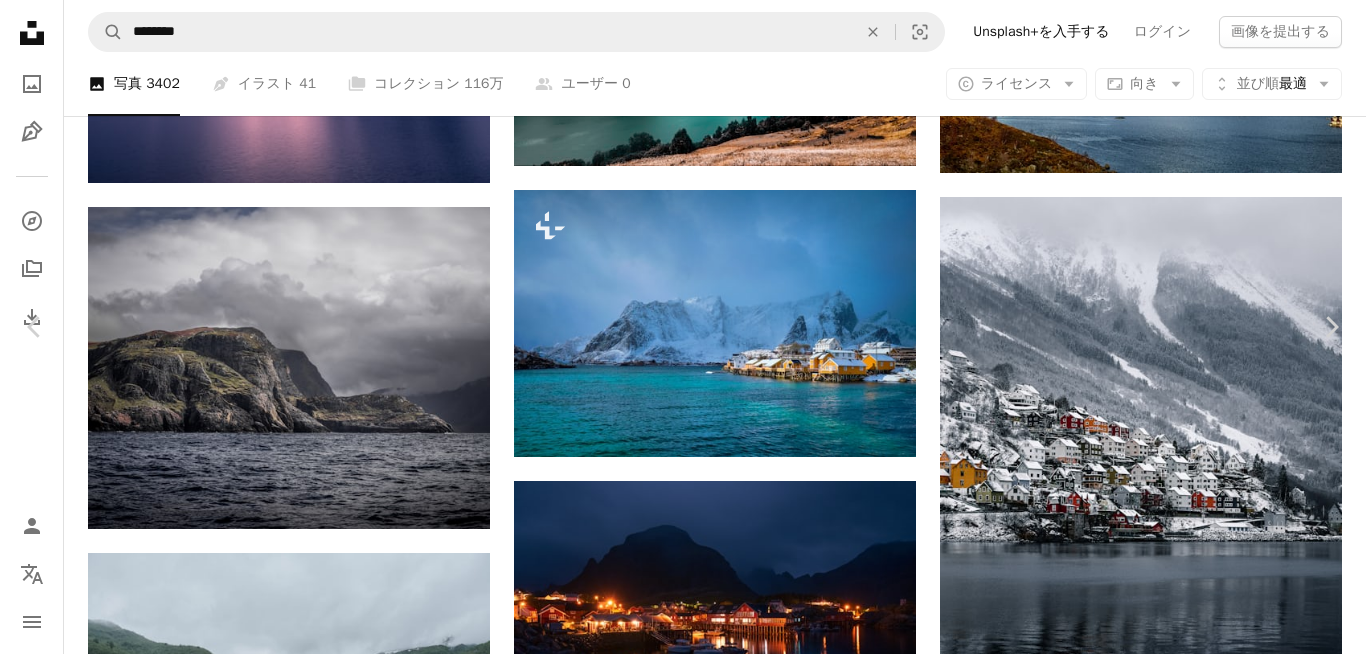 click at bounding box center [676, 3230] 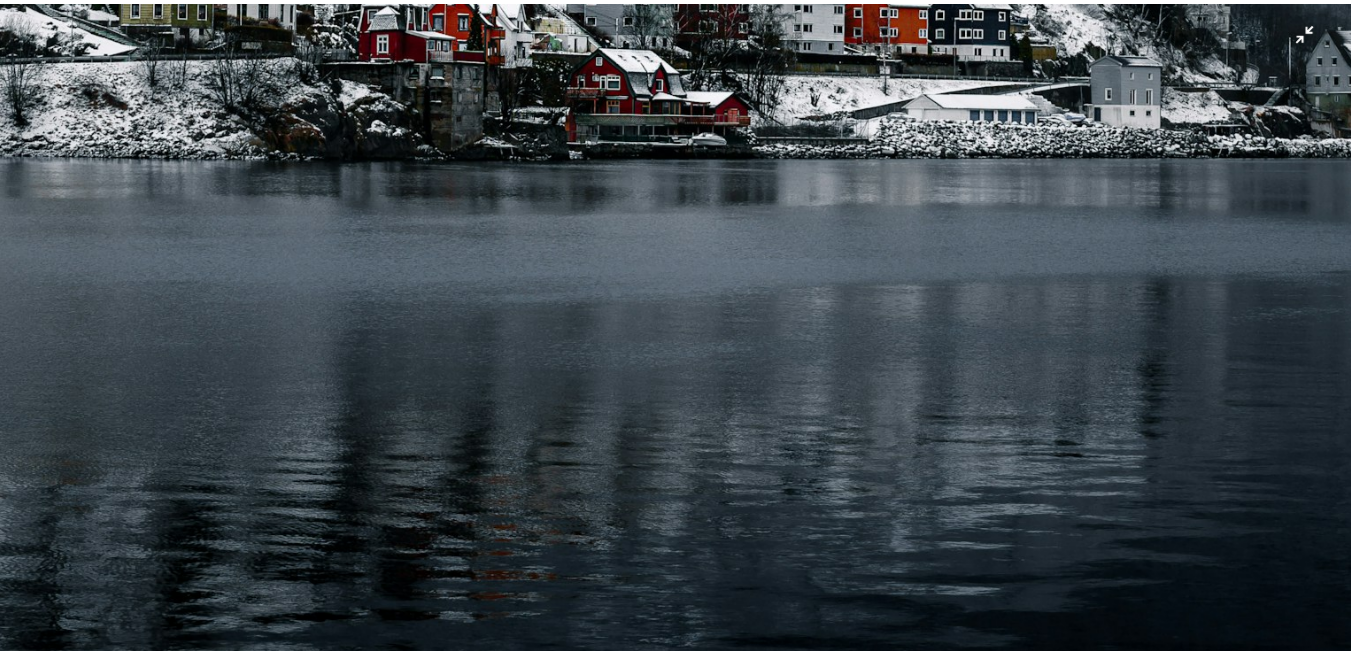 scroll, scrollTop: 717, scrollLeft: 0, axis: vertical 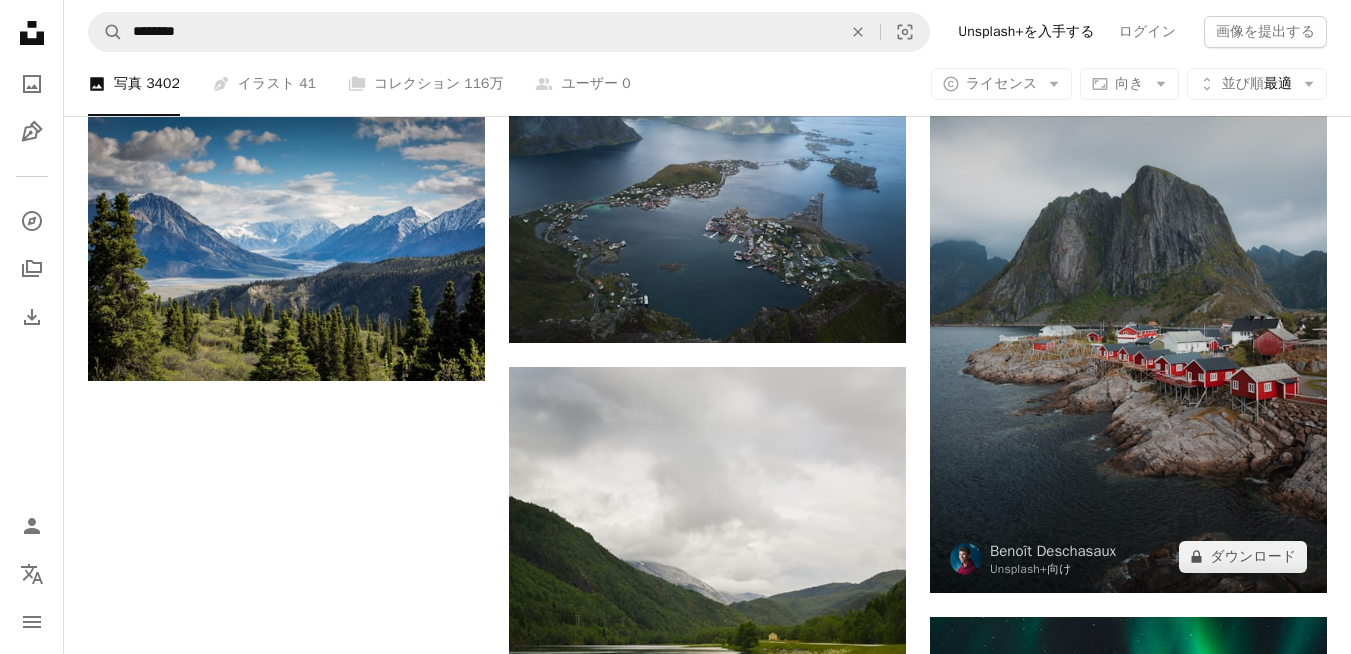 click at bounding box center [1128, 295] 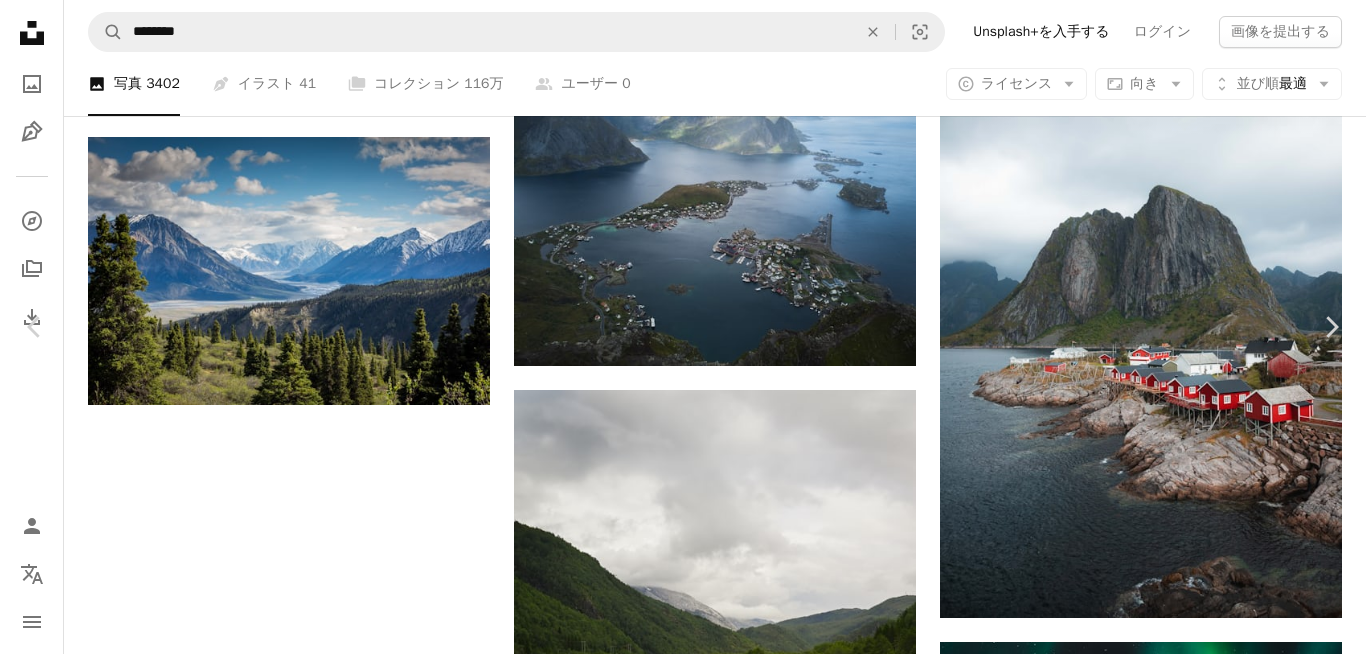 click at bounding box center (675, 2230) 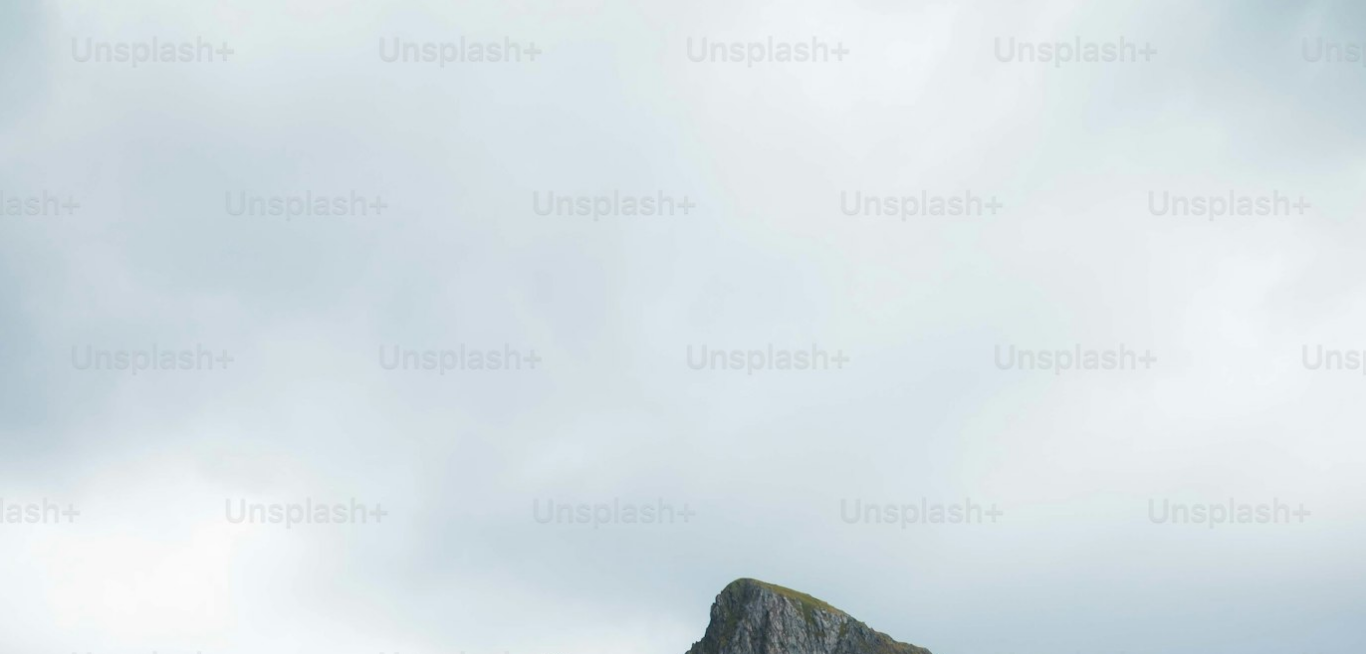 scroll, scrollTop: 677, scrollLeft: 0, axis: vertical 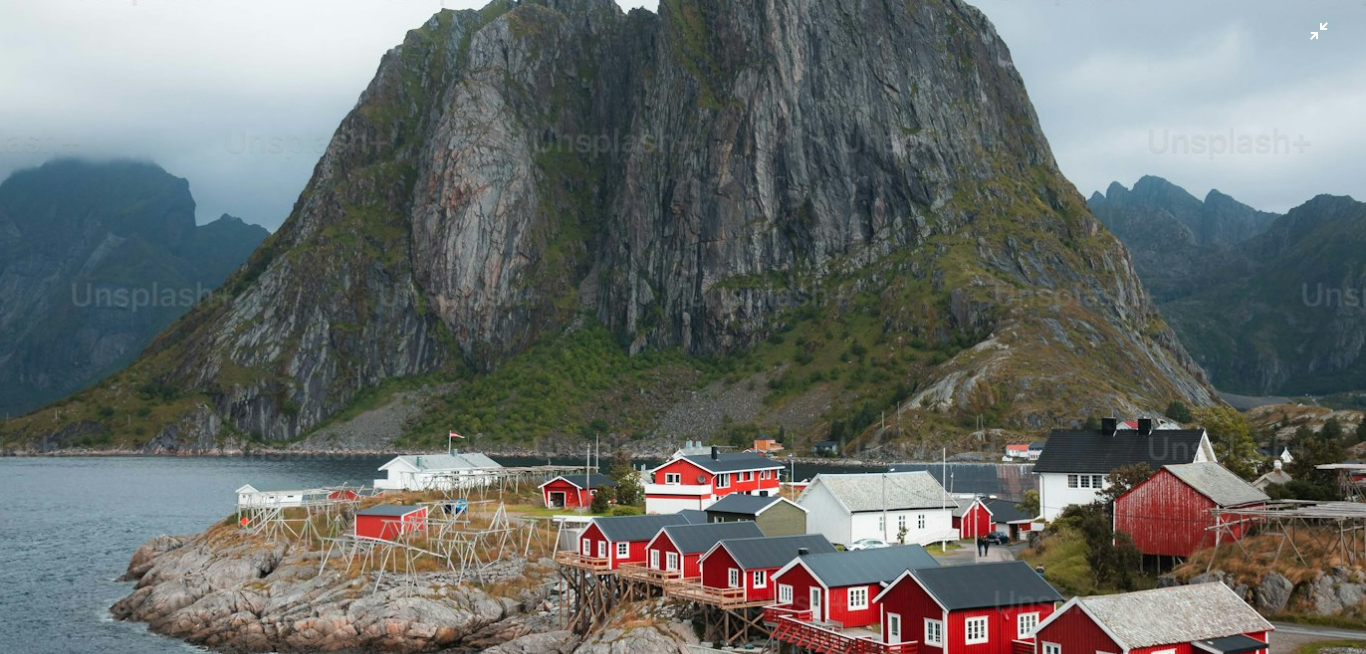 click at bounding box center (683, 348) 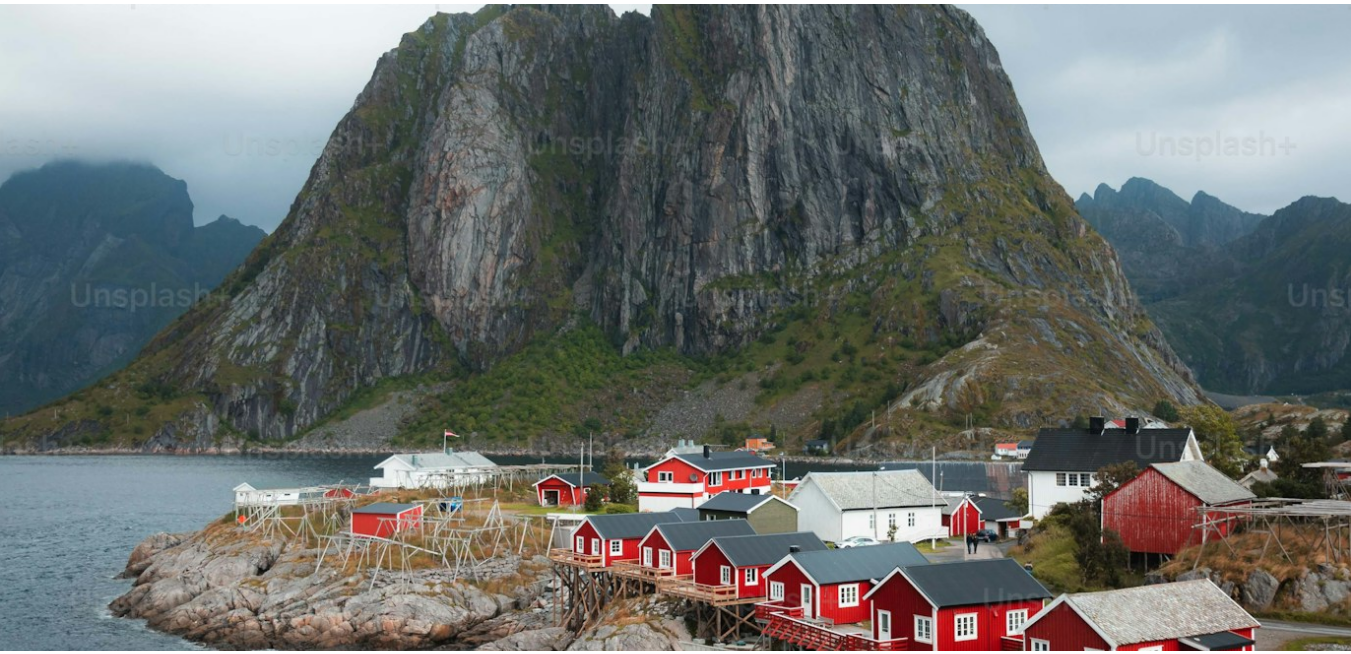 scroll, scrollTop: 15, scrollLeft: 0, axis: vertical 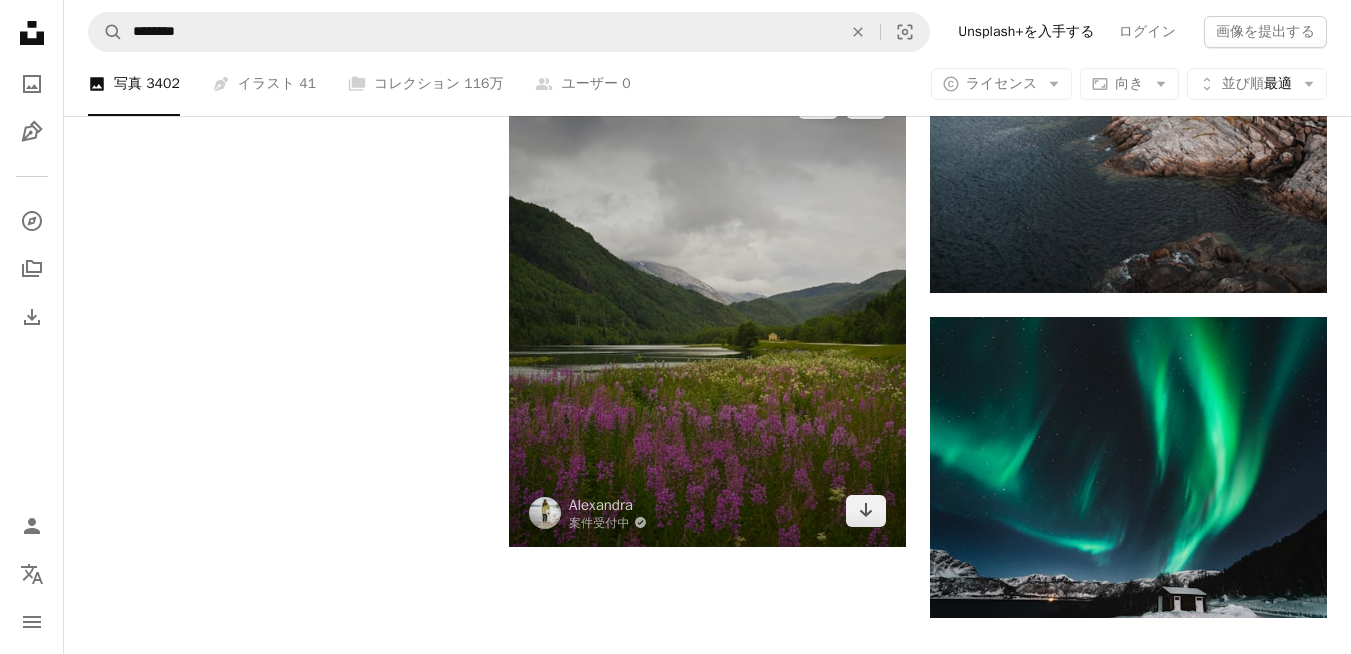 click at bounding box center [707, 307] 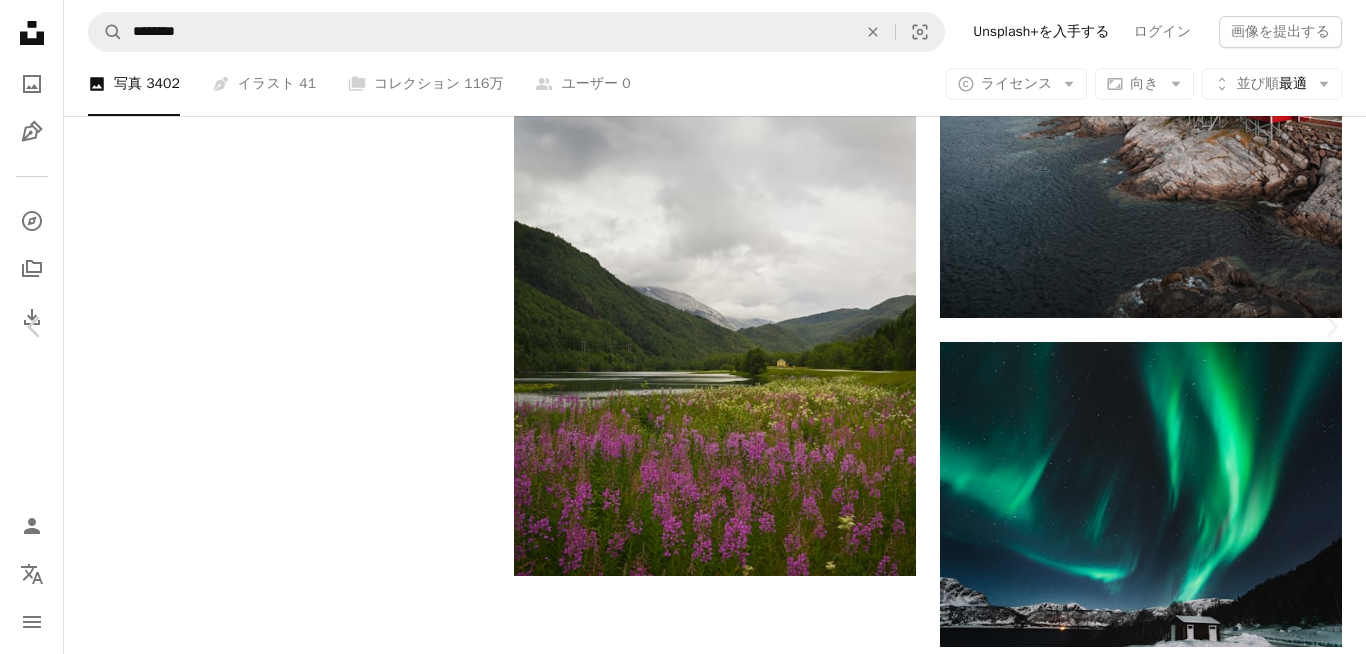 click at bounding box center (675, 1930) 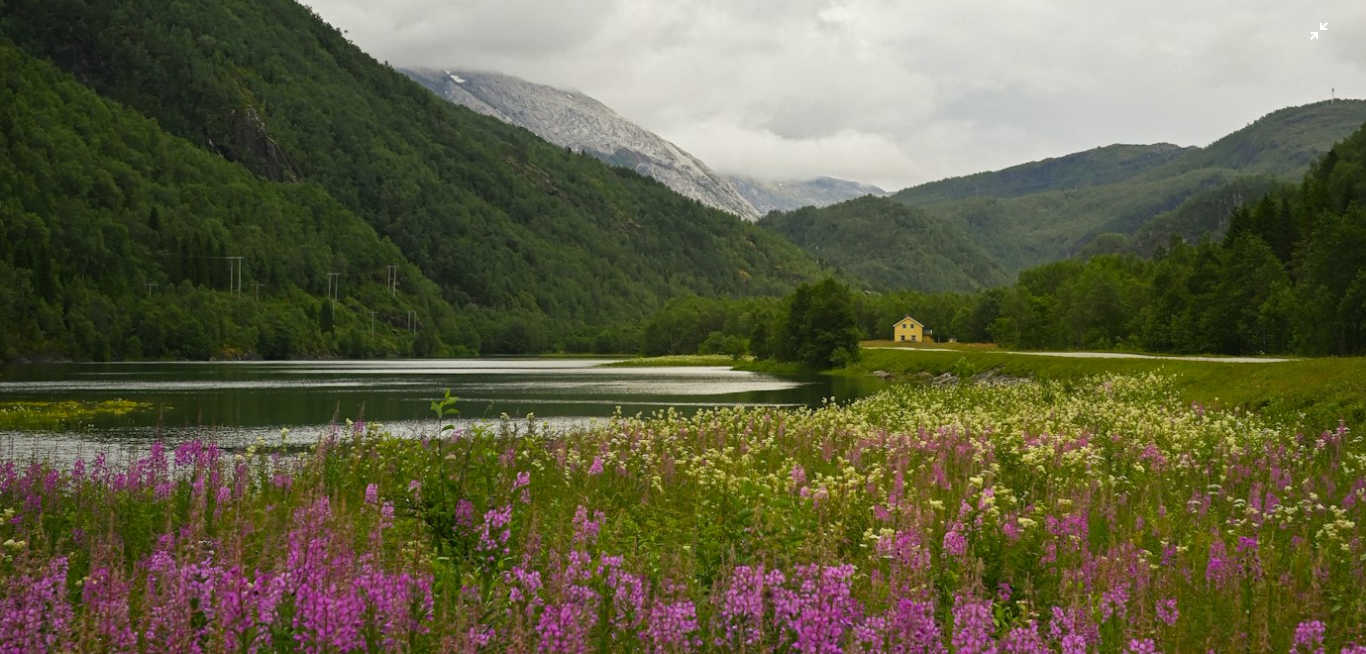 scroll, scrollTop: 560, scrollLeft: 0, axis: vertical 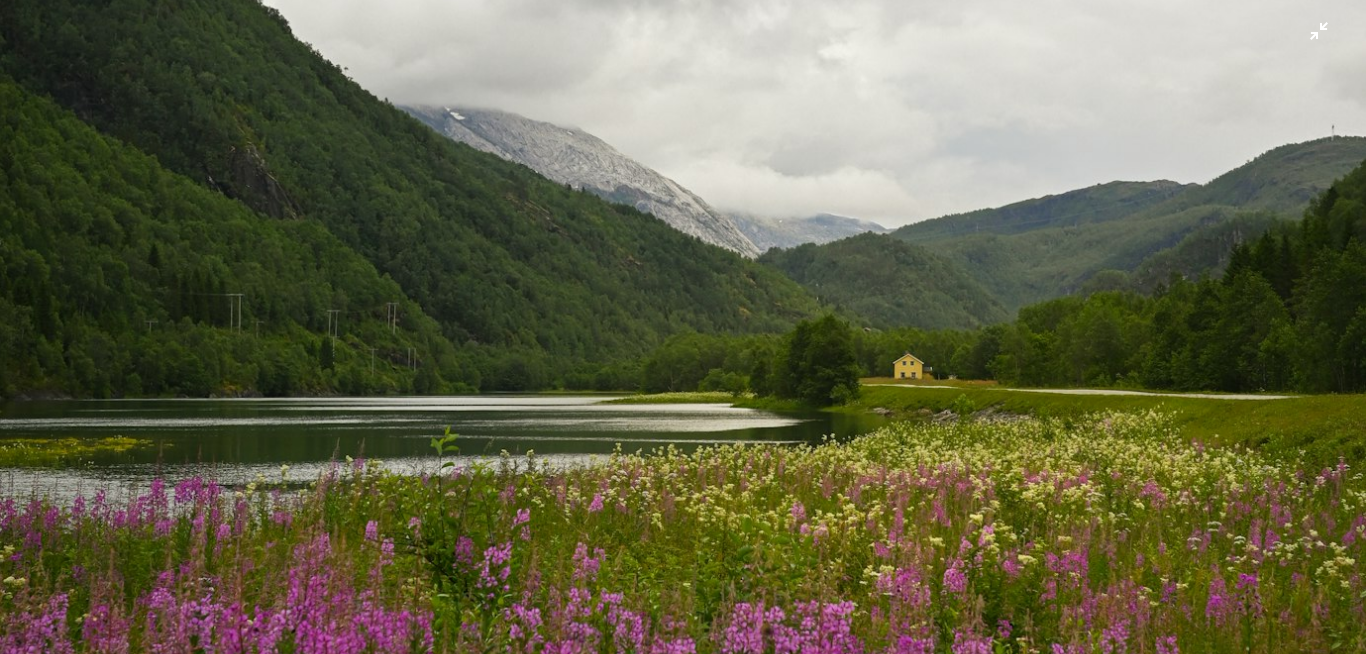 click at bounding box center [683, 265] 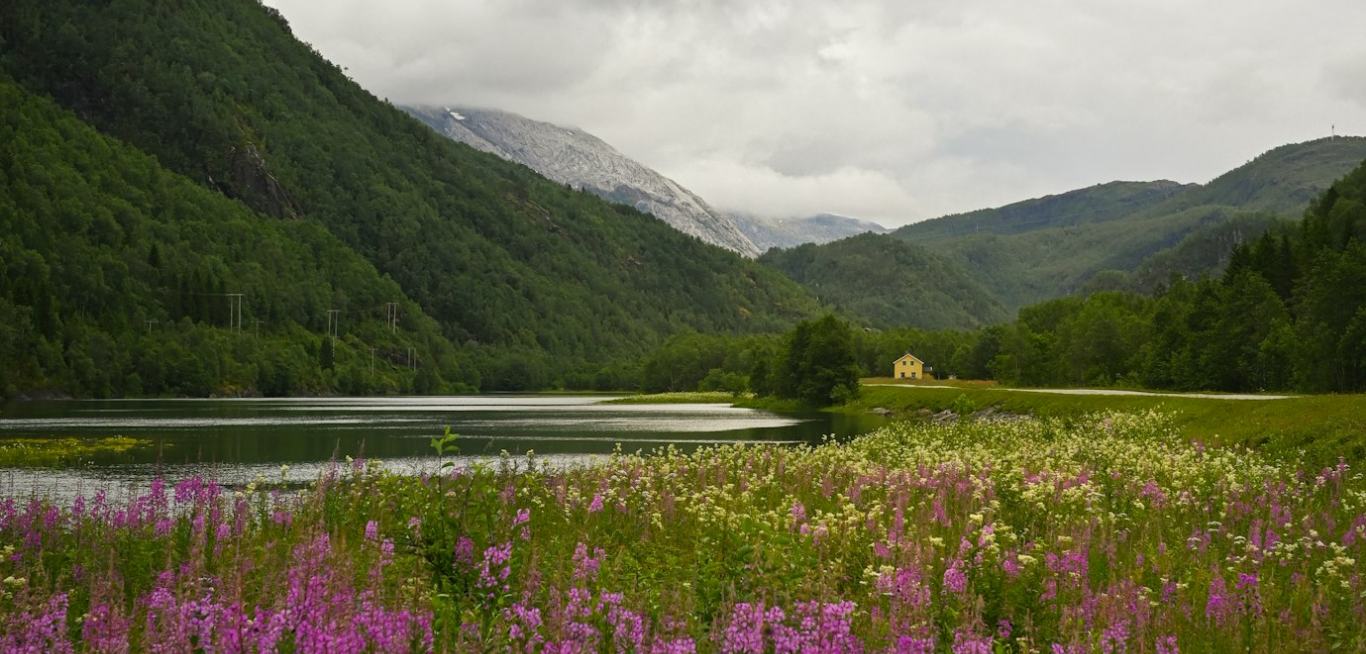 scroll, scrollTop: 15, scrollLeft: 0, axis: vertical 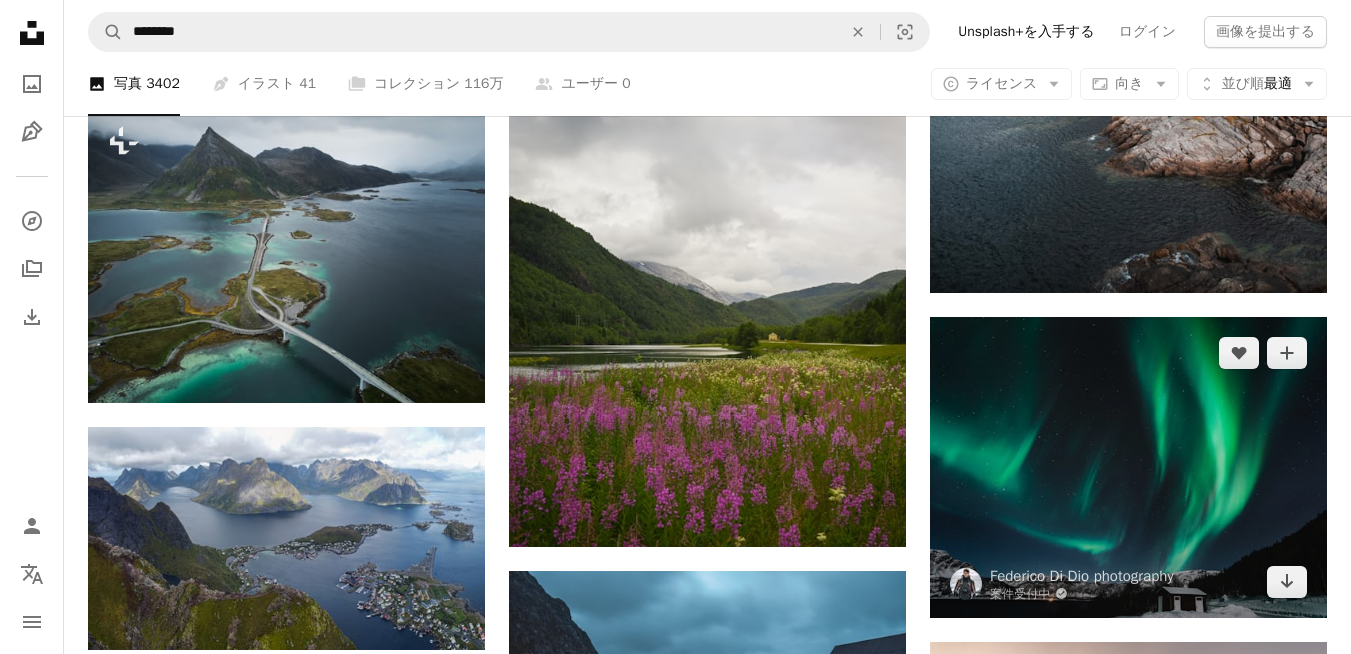 click at bounding box center [1128, 467] 